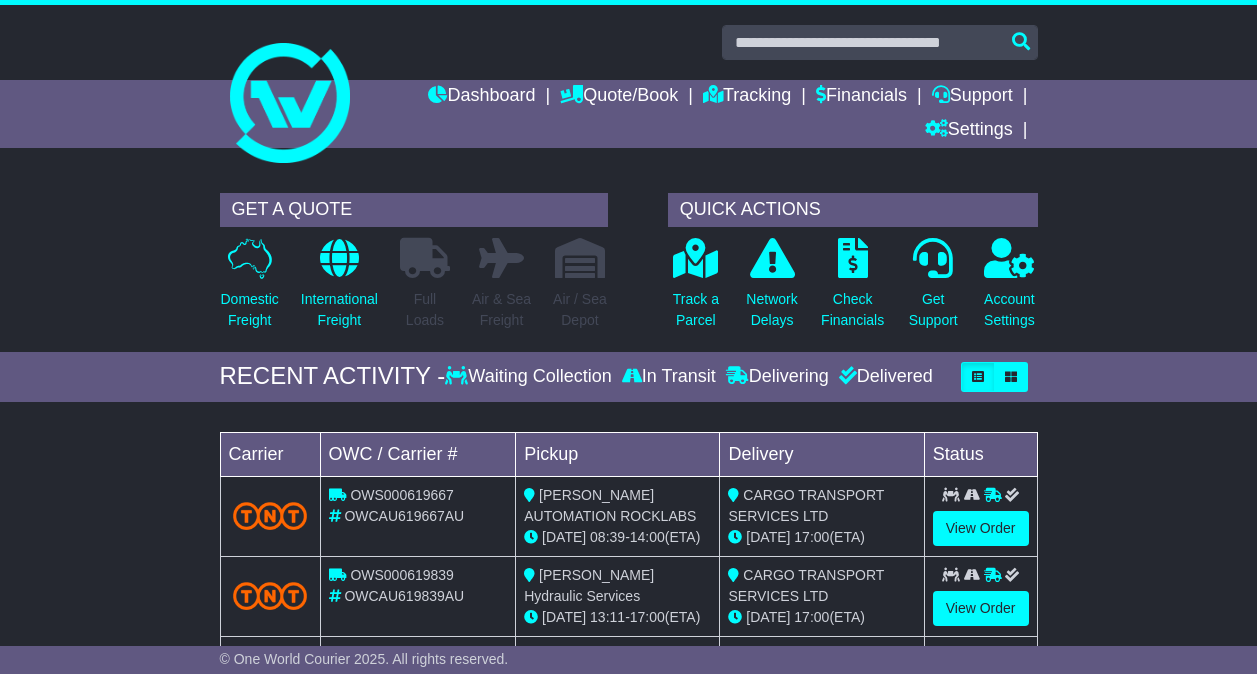 scroll, scrollTop: 0, scrollLeft: 0, axis: both 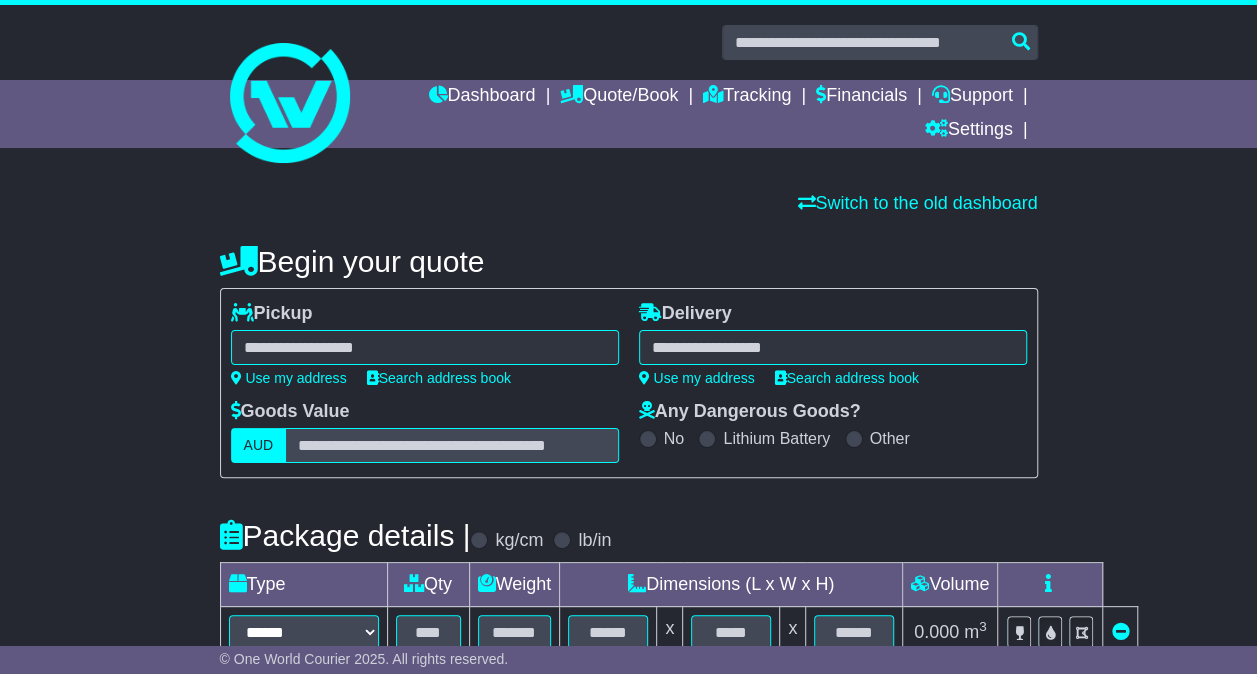 click at bounding box center (425, 347) 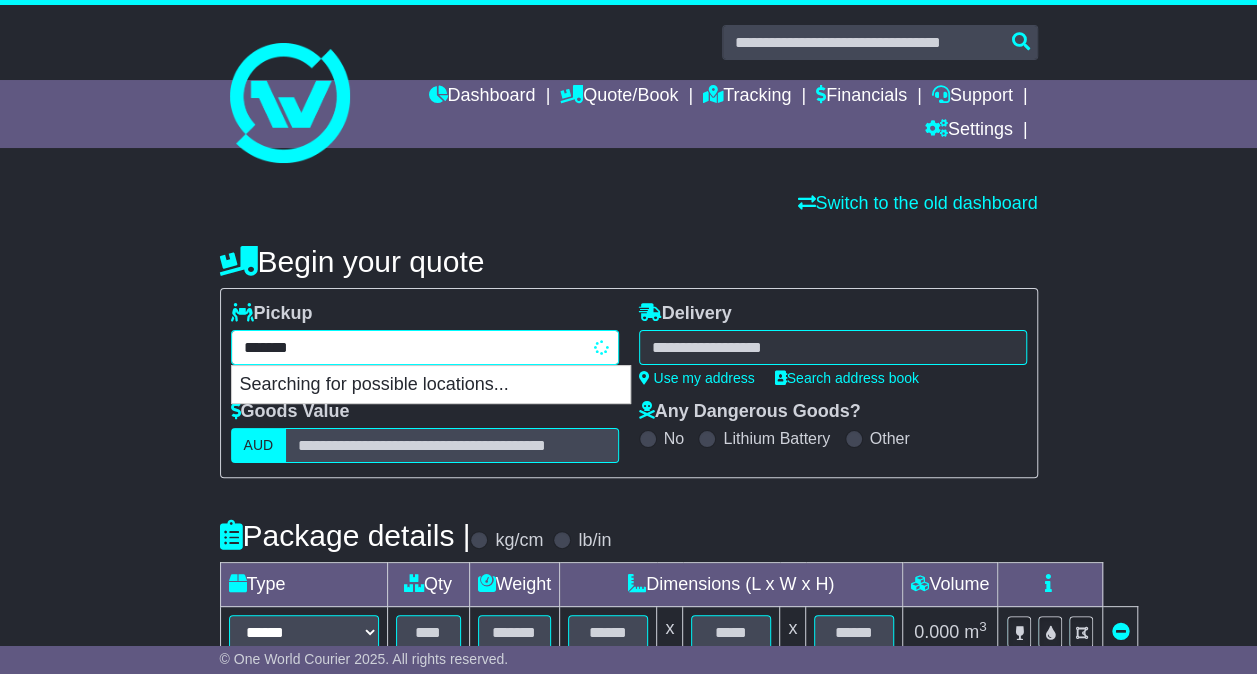 type on "********" 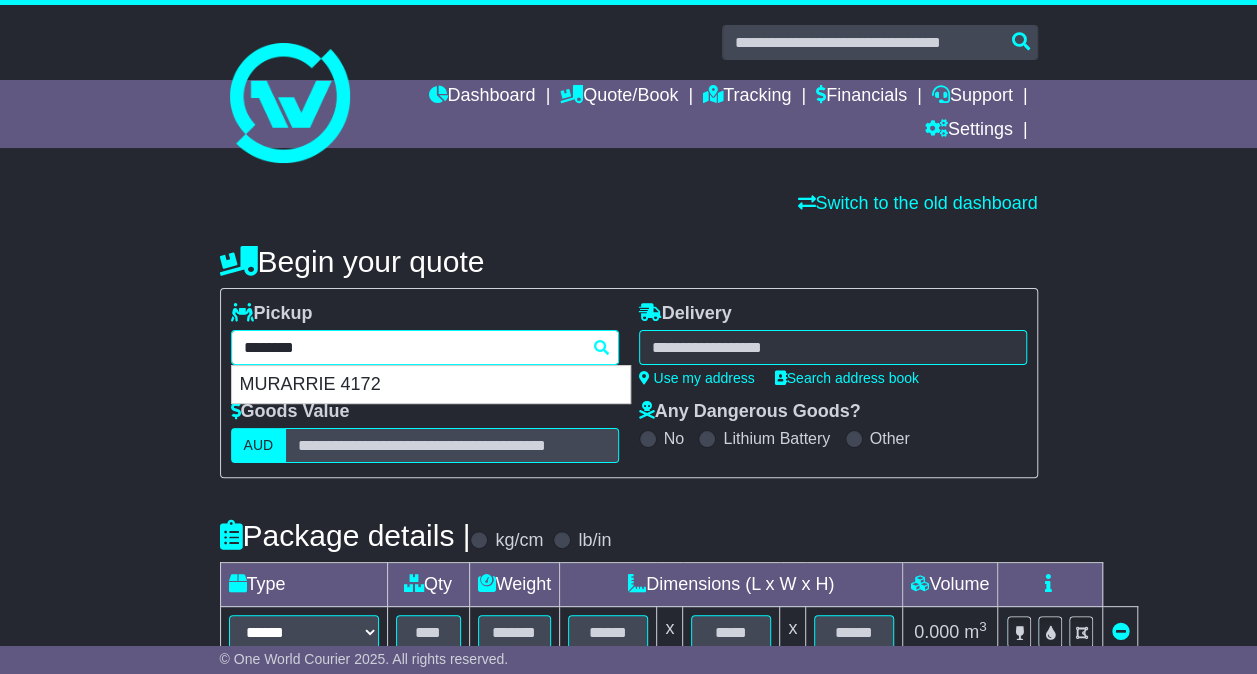 click on "MURARRIE 4172" at bounding box center (431, 385) 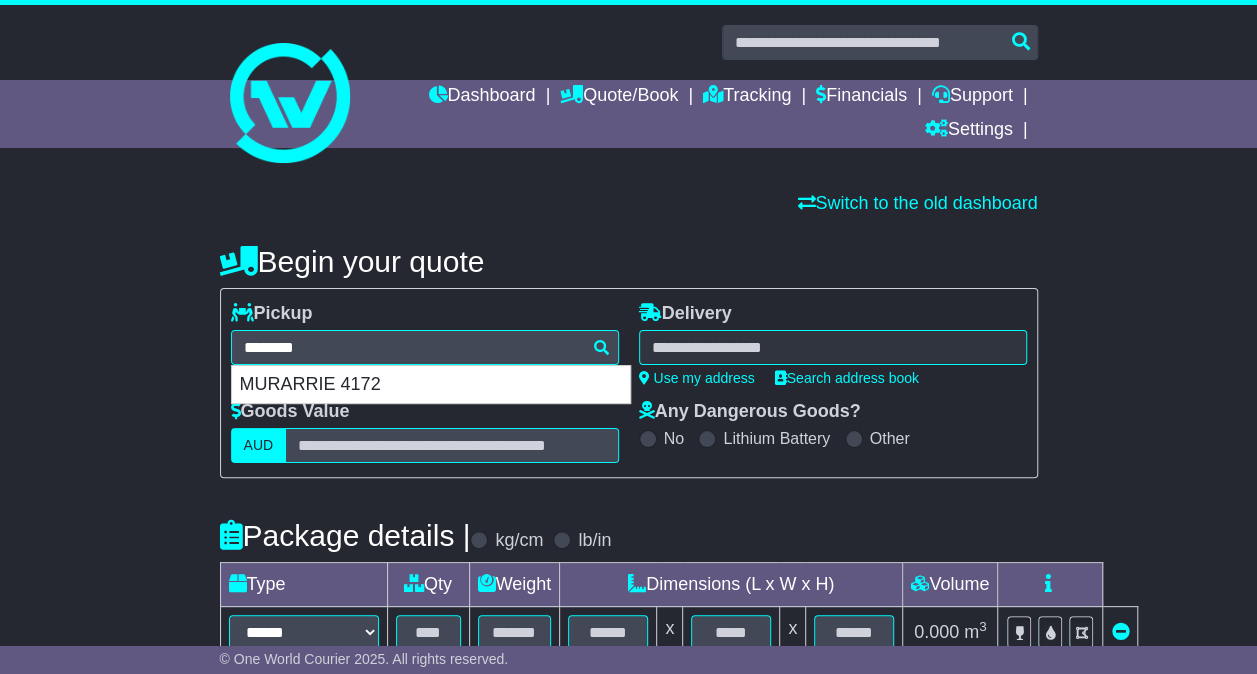 type on "**********" 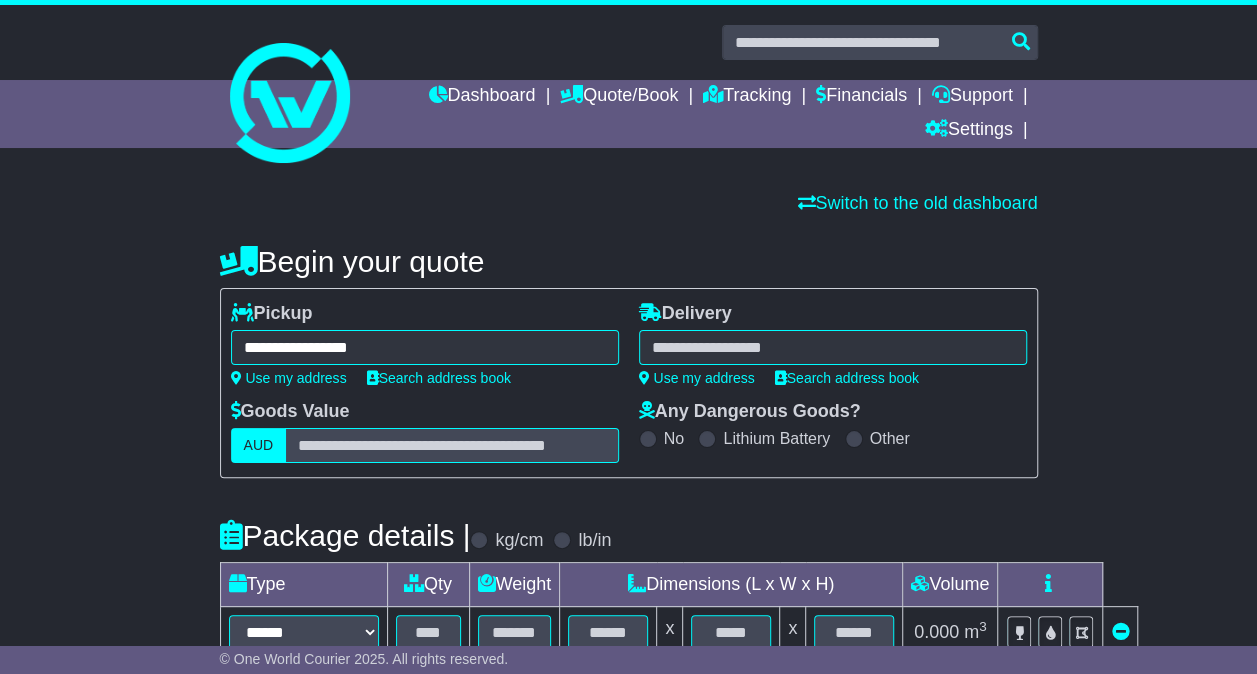 click at bounding box center [833, 347] 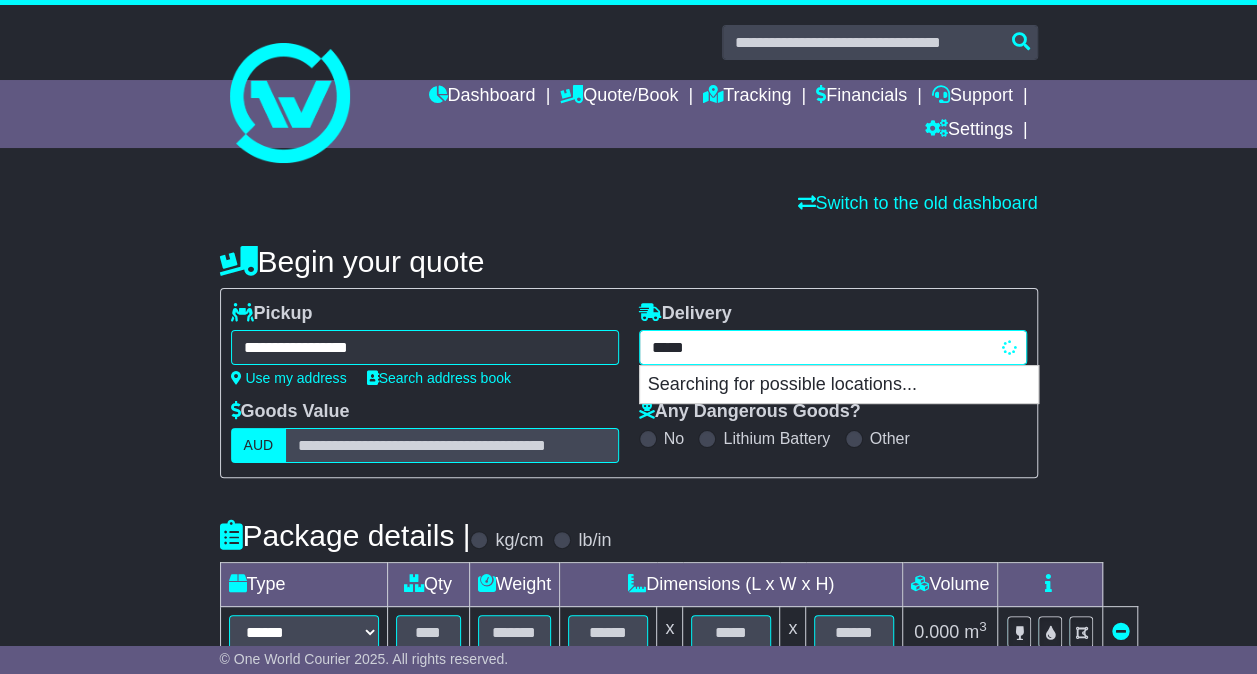 type on "****" 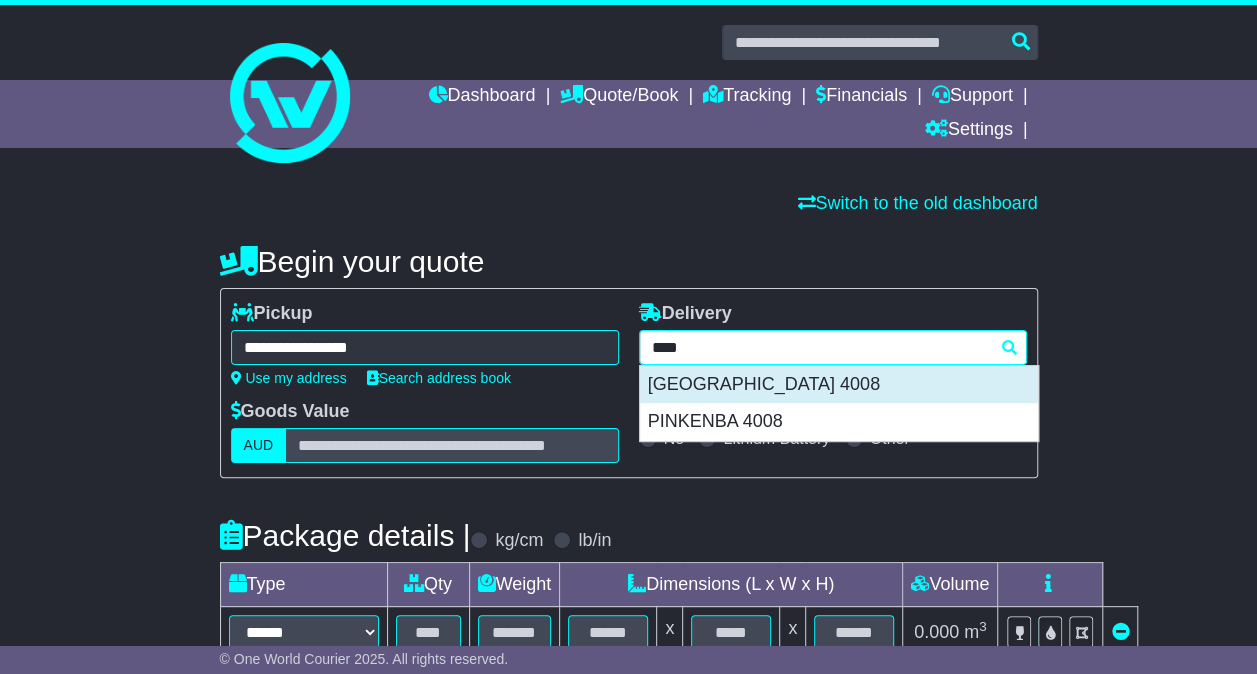 click on "BRISBANE AIRPORT 4008" at bounding box center [839, 385] 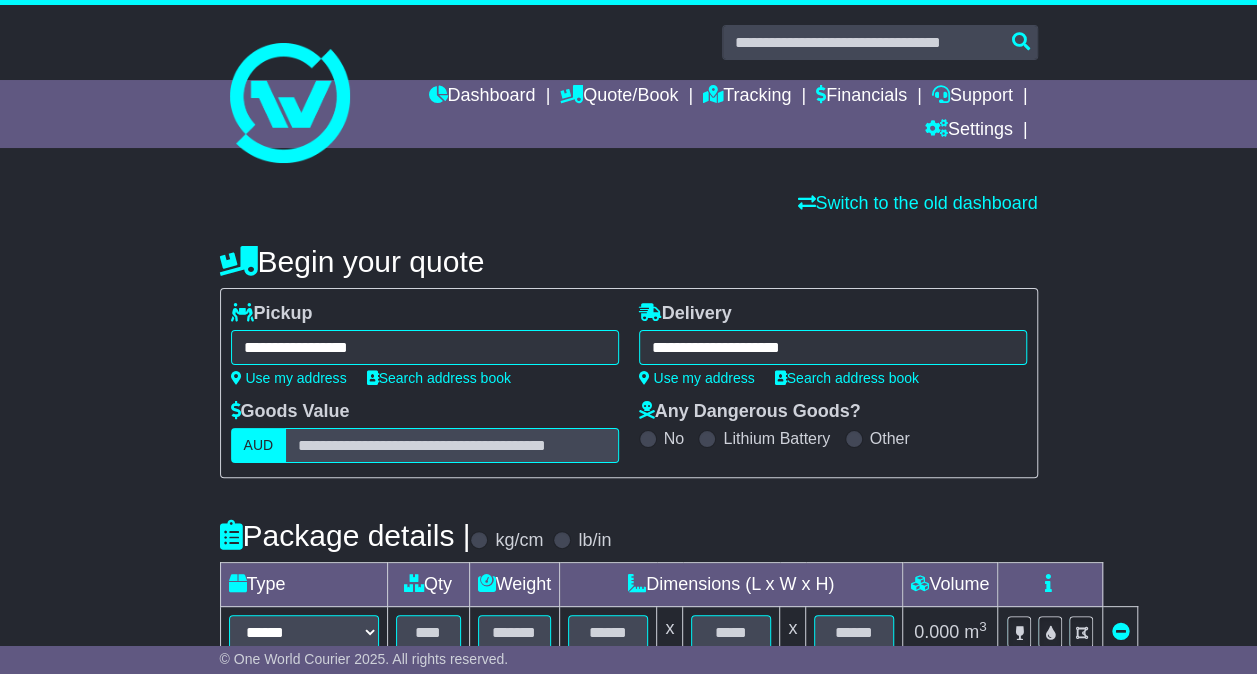 type on "**********" 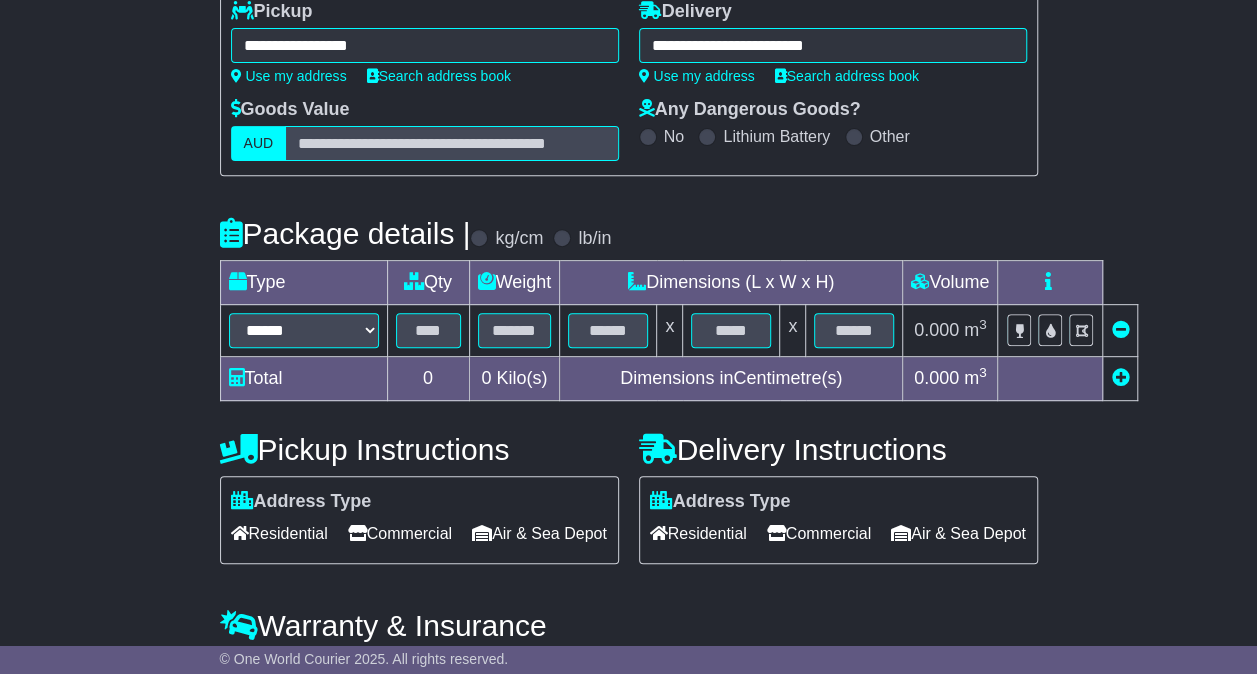 scroll, scrollTop: 444, scrollLeft: 0, axis: vertical 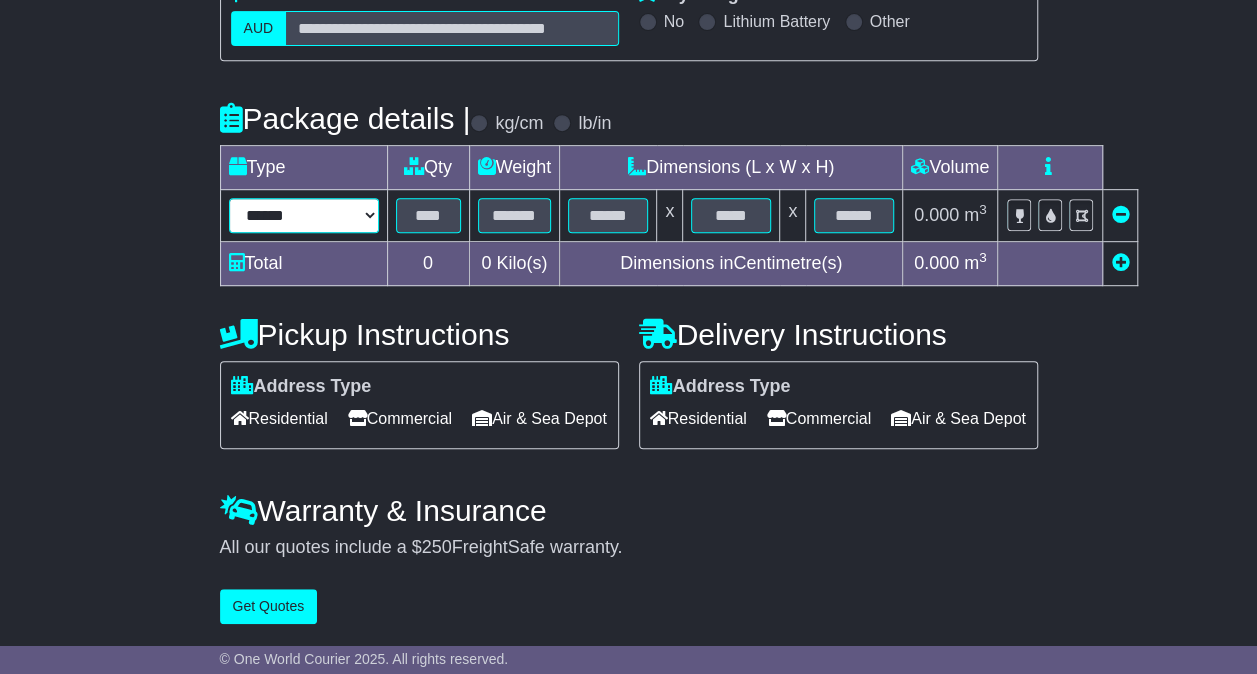 click on "****** ****** *** ******** ***** **** **** ****** *** *******" at bounding box center (304, 215) 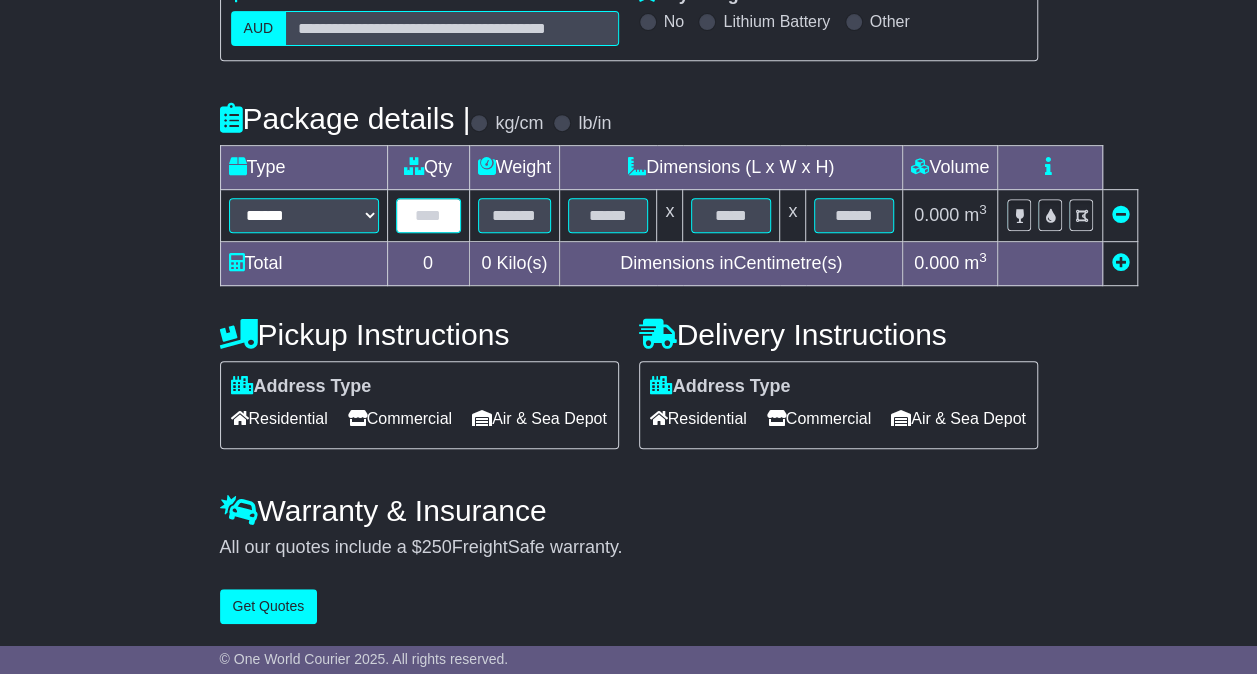 click at bounding box center (428, 215) 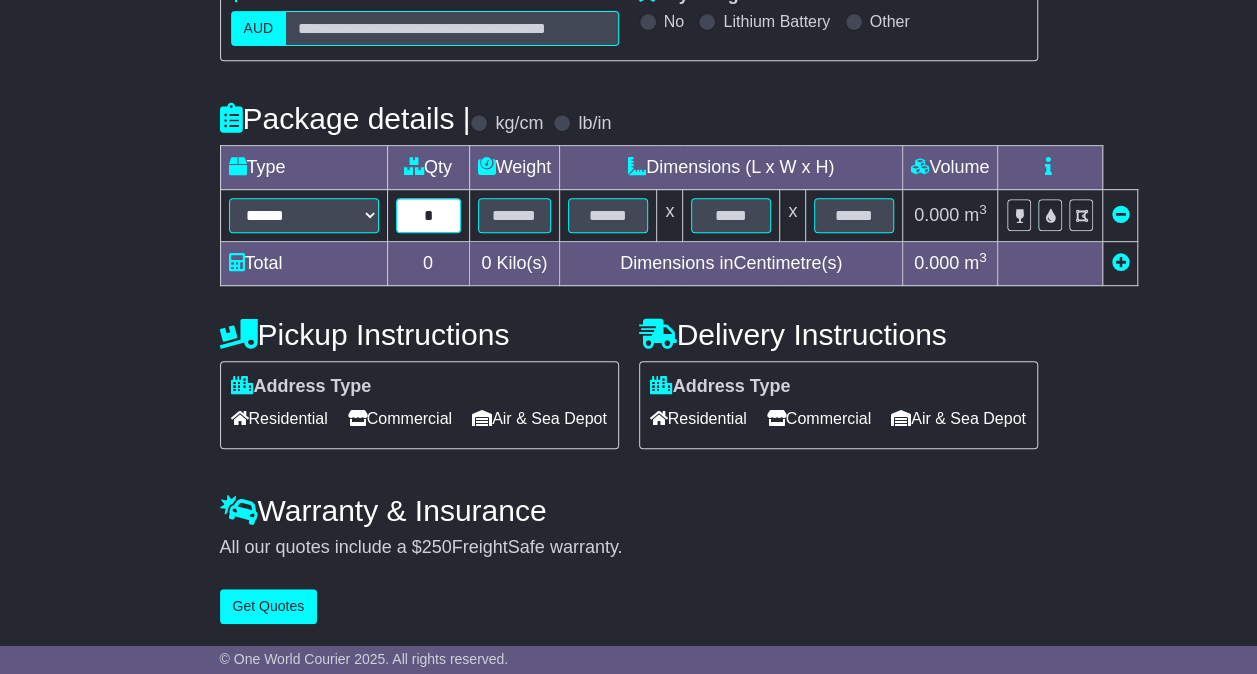 type on "*" 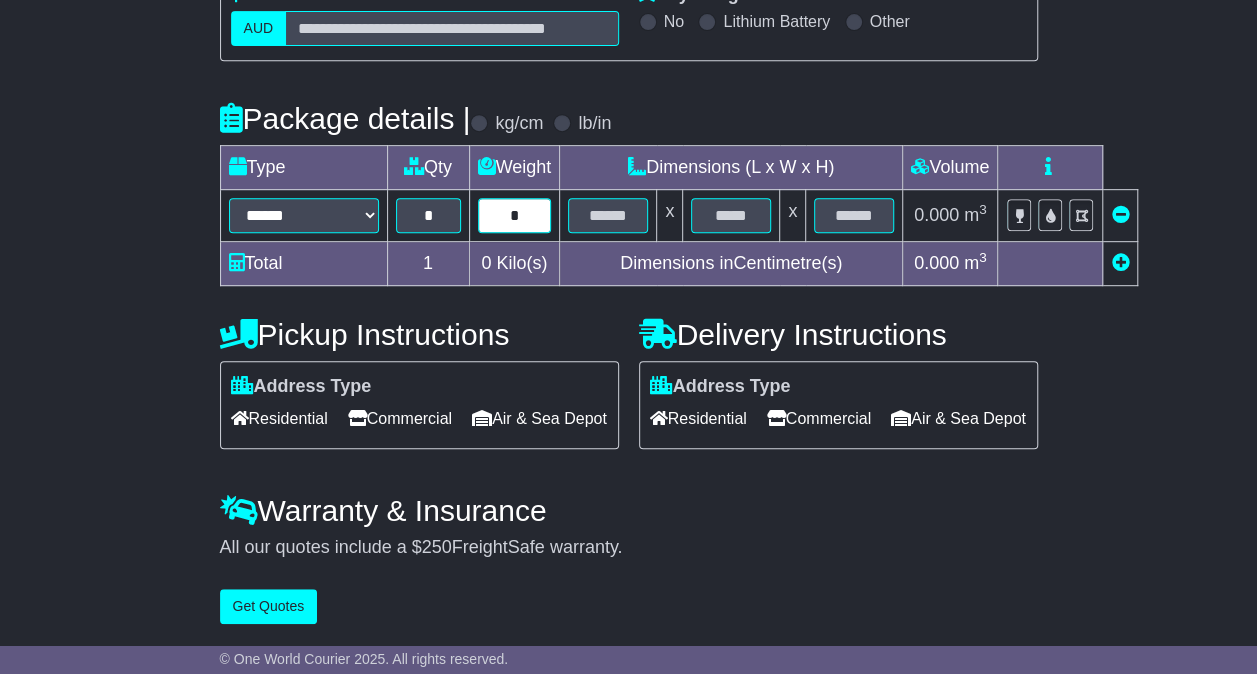 type on "*" 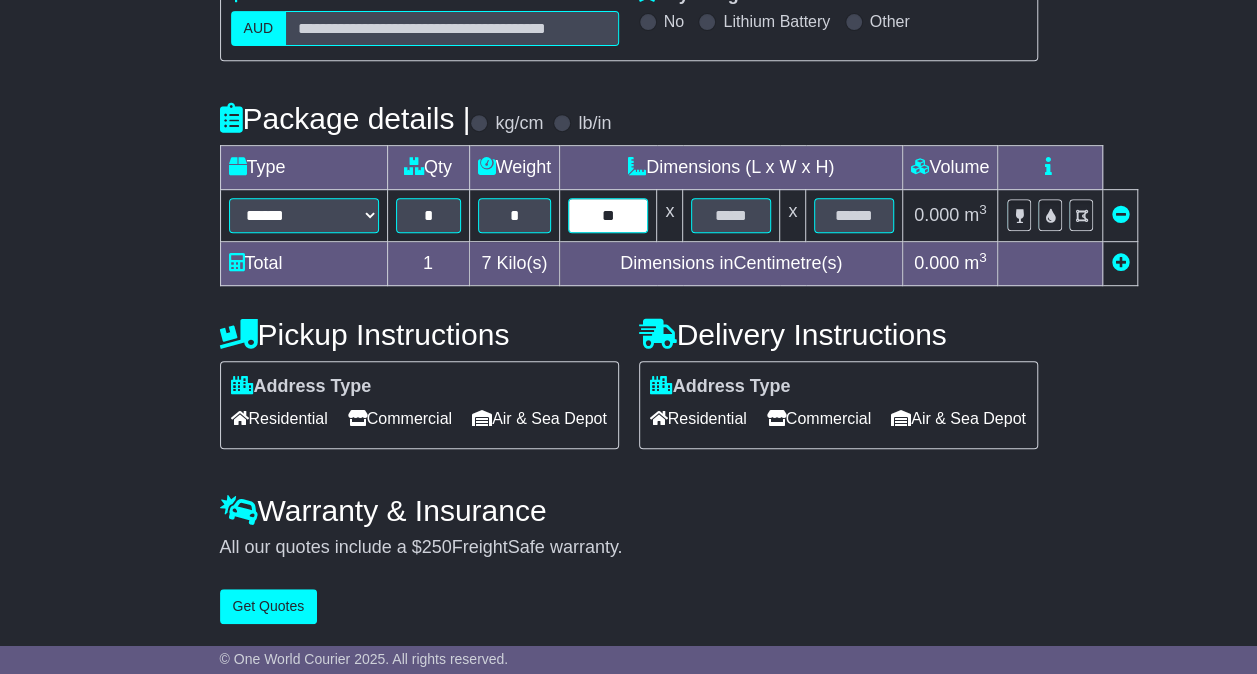 type on "**" 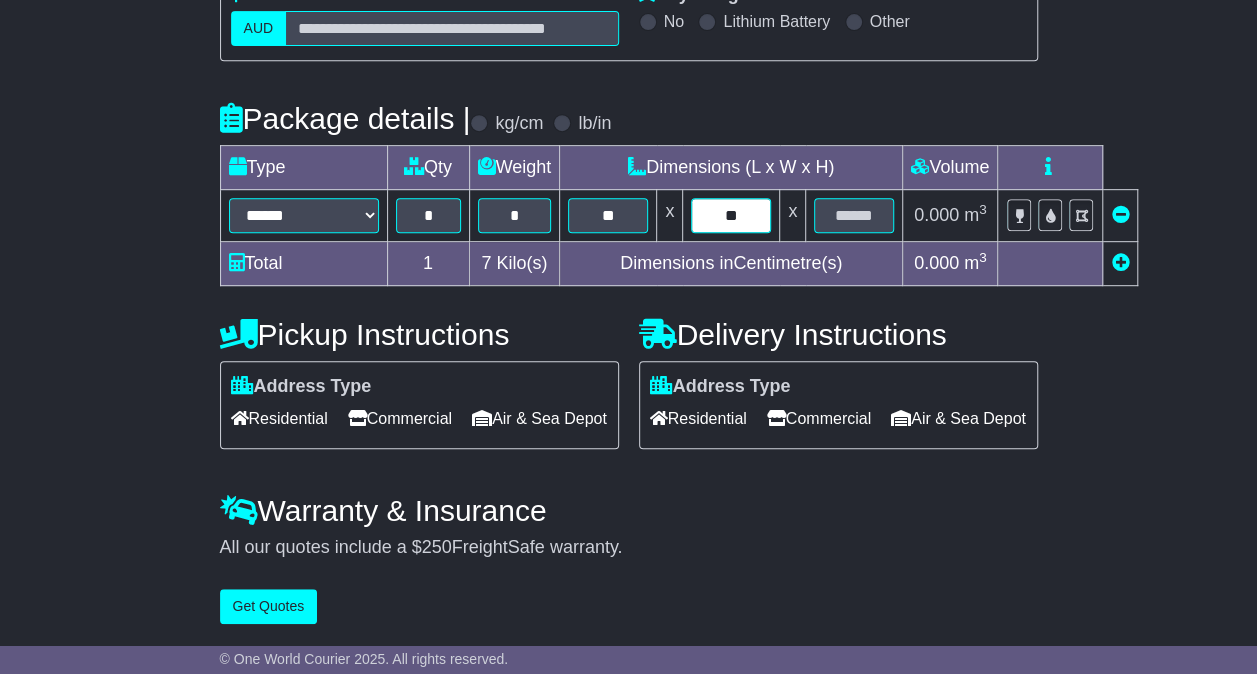 type on "**" 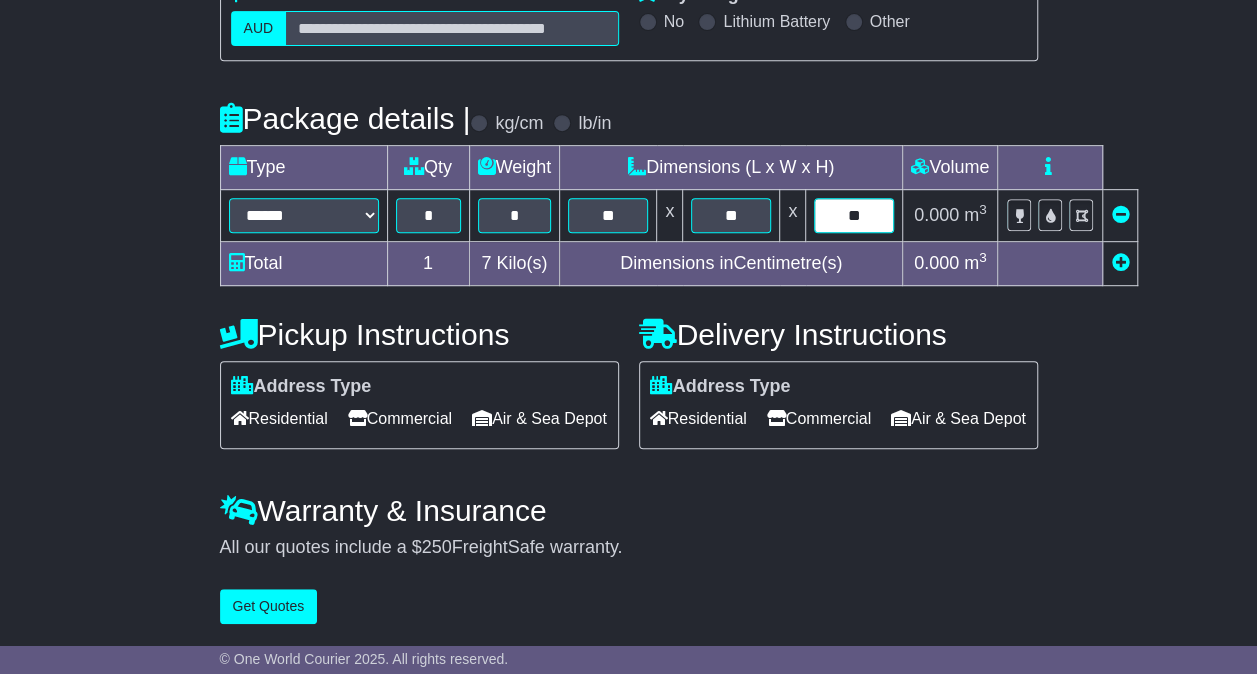 type on "**" 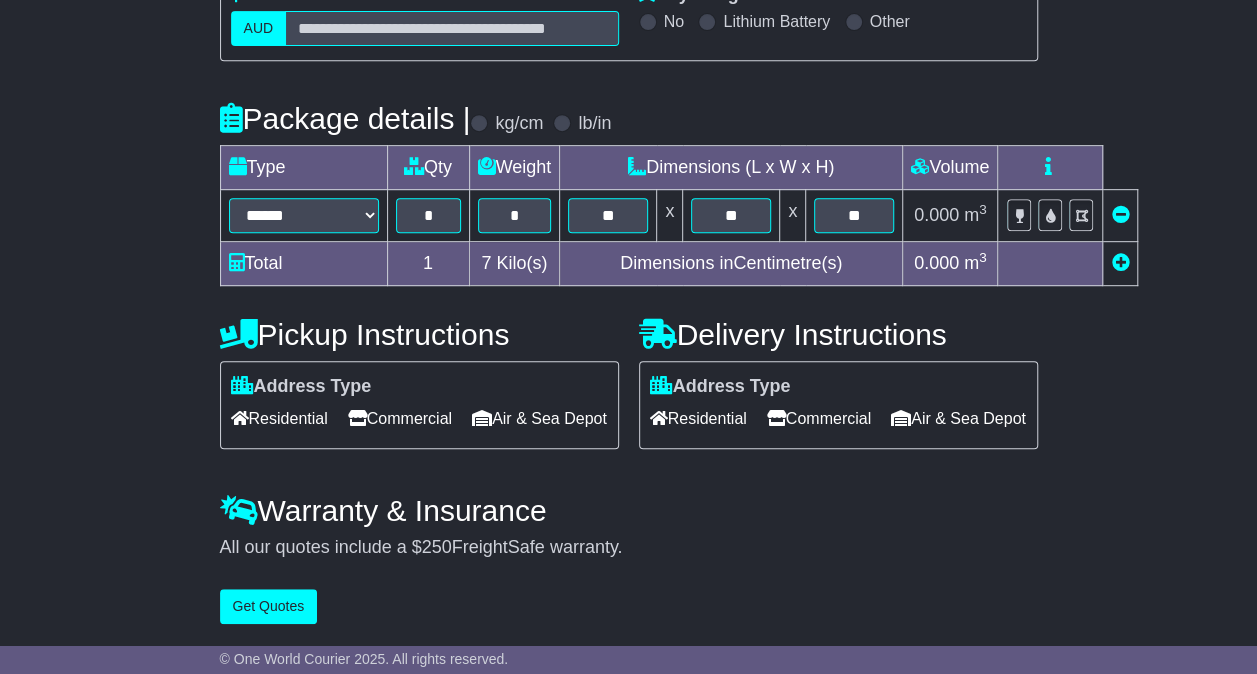 click at bounding box center (1120, 262) 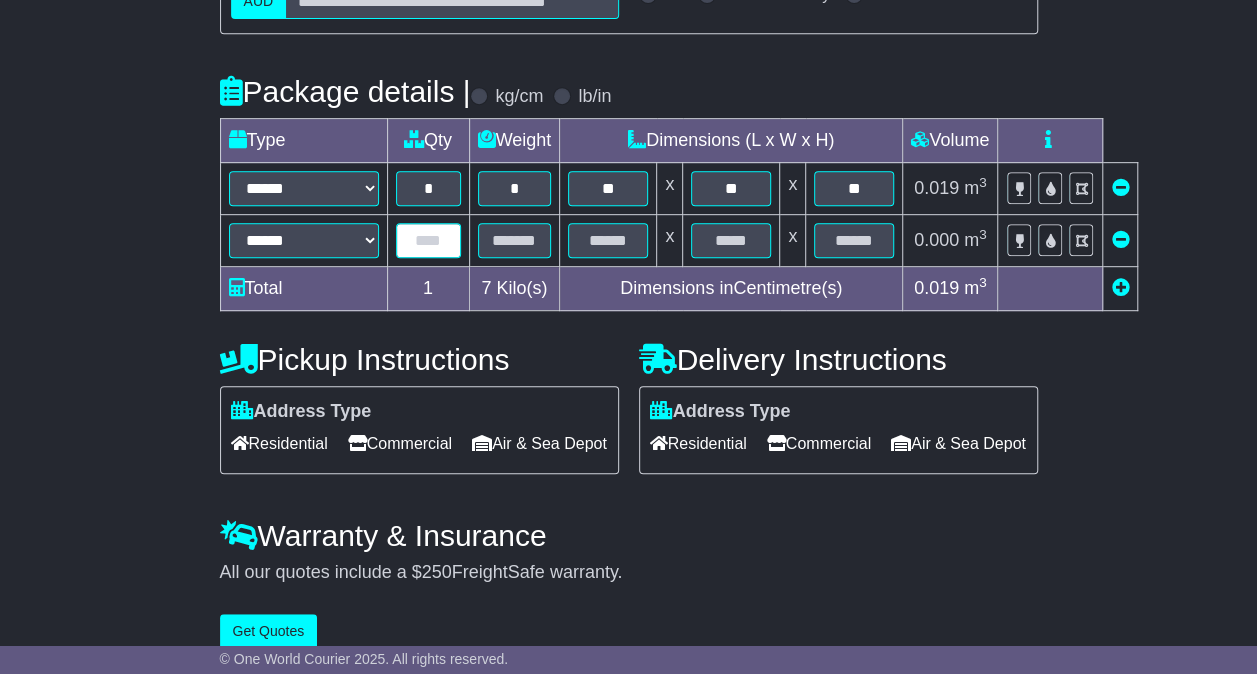 click at bounding box center [428, 240] 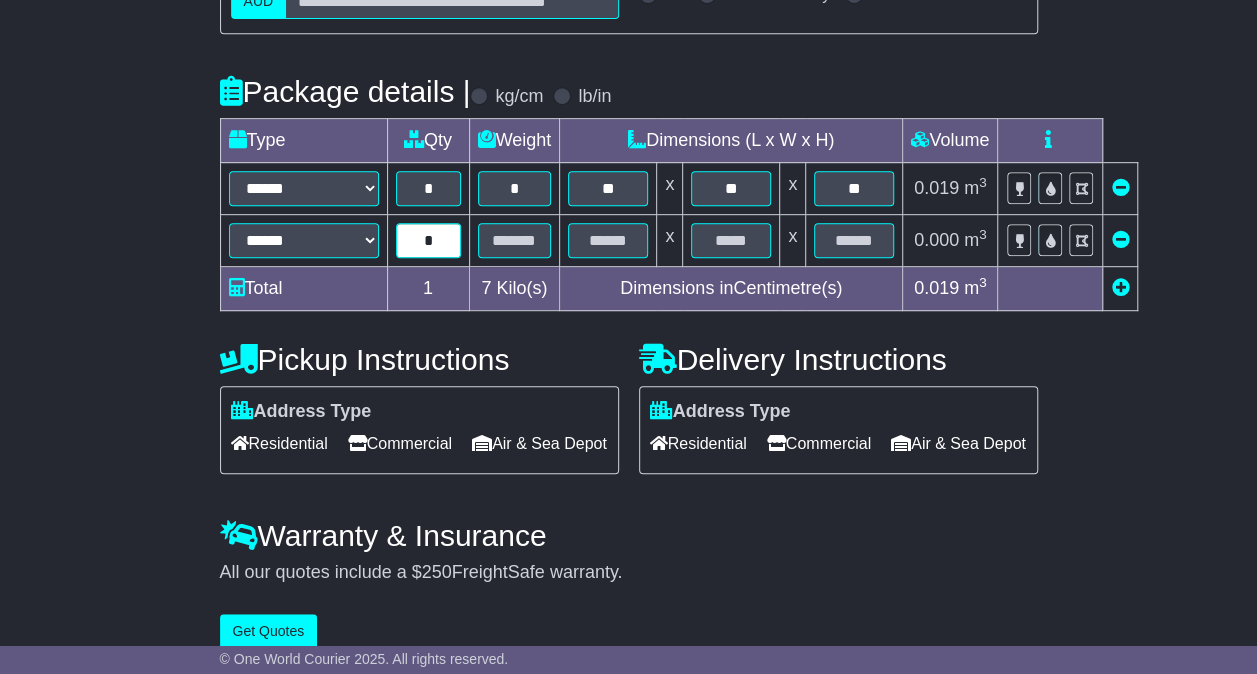 type on "*" 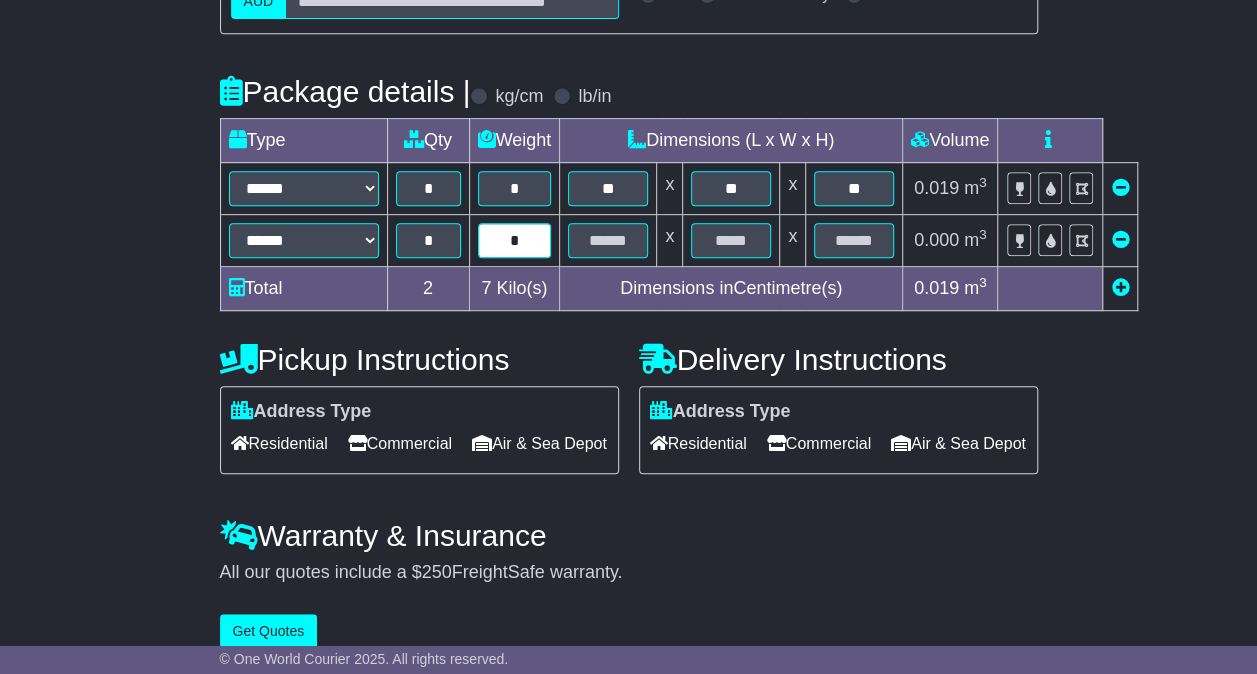 type on "*" 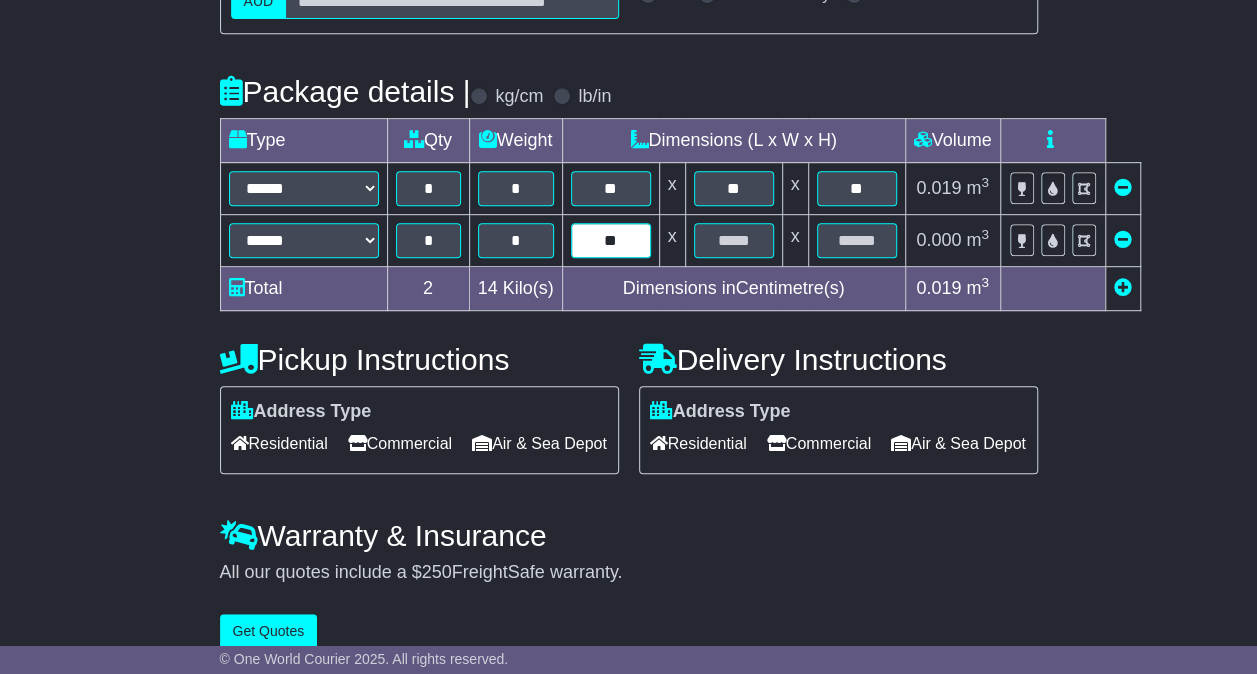type on "**" 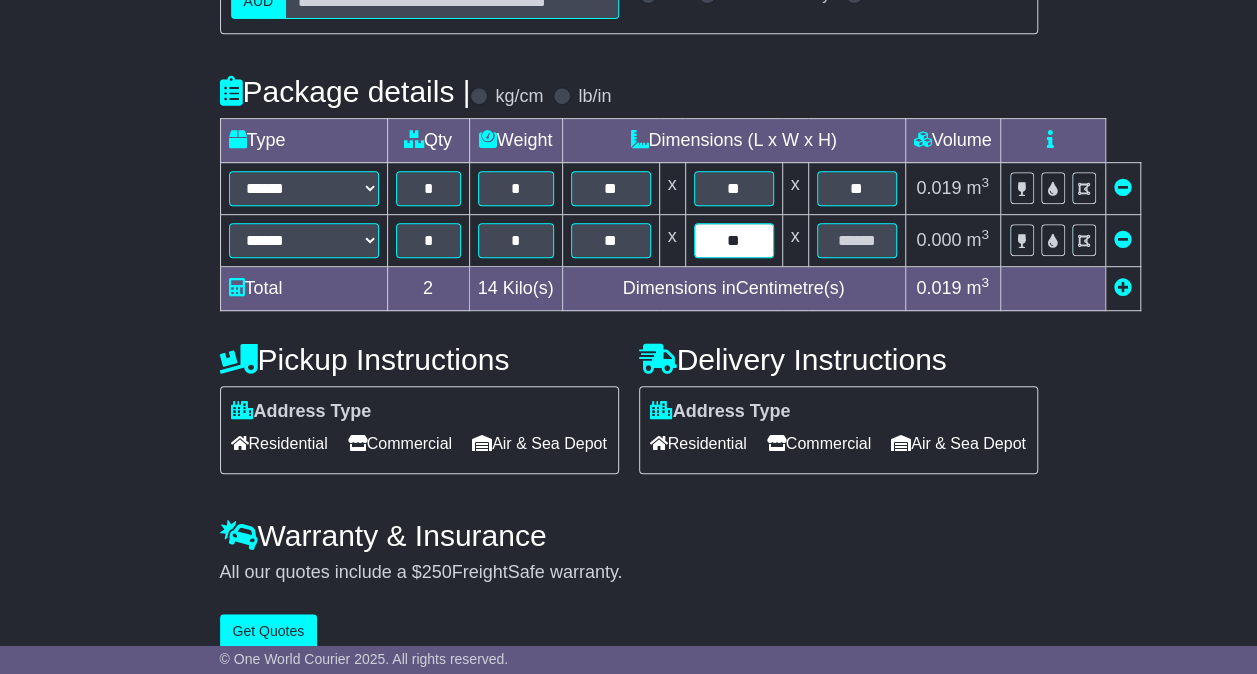 type on "**" 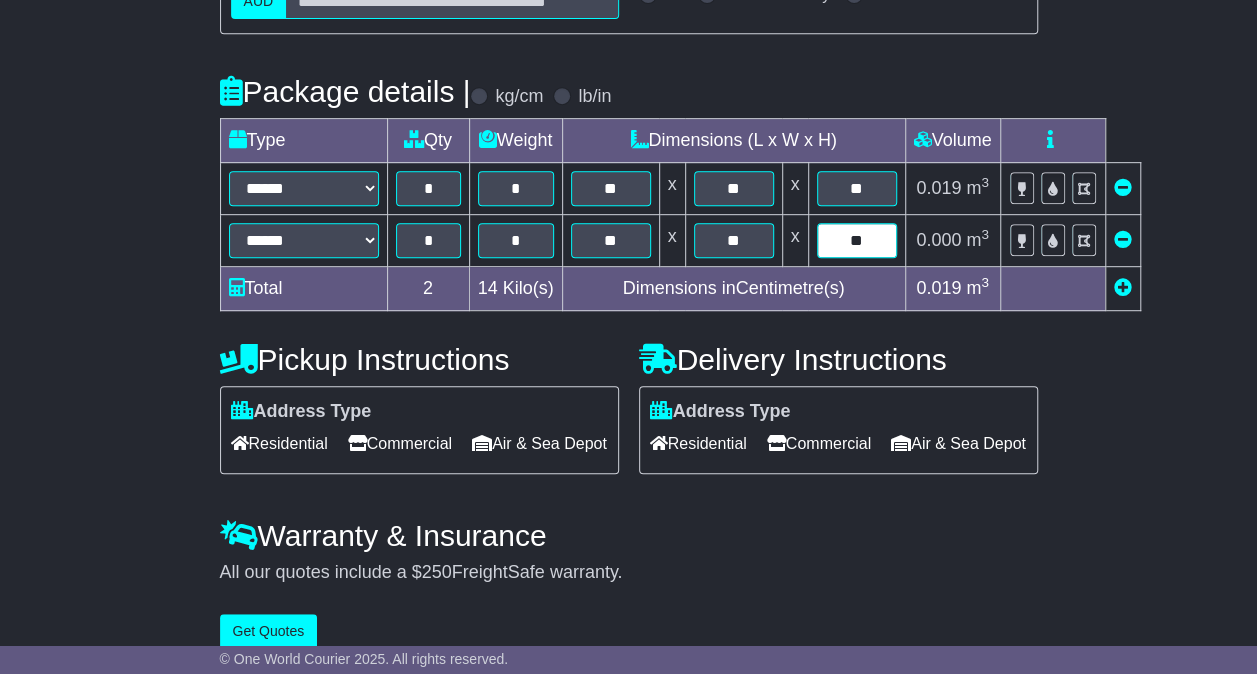 type on "**" 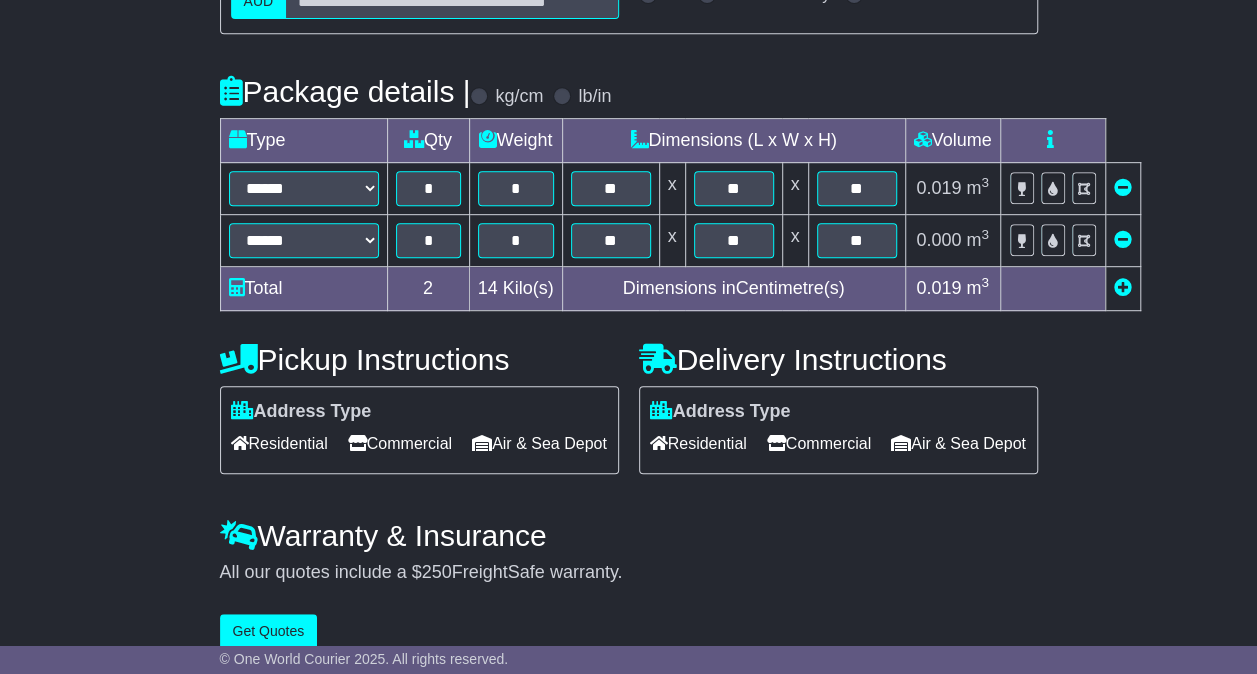 click at bounding box center (1123, 287) 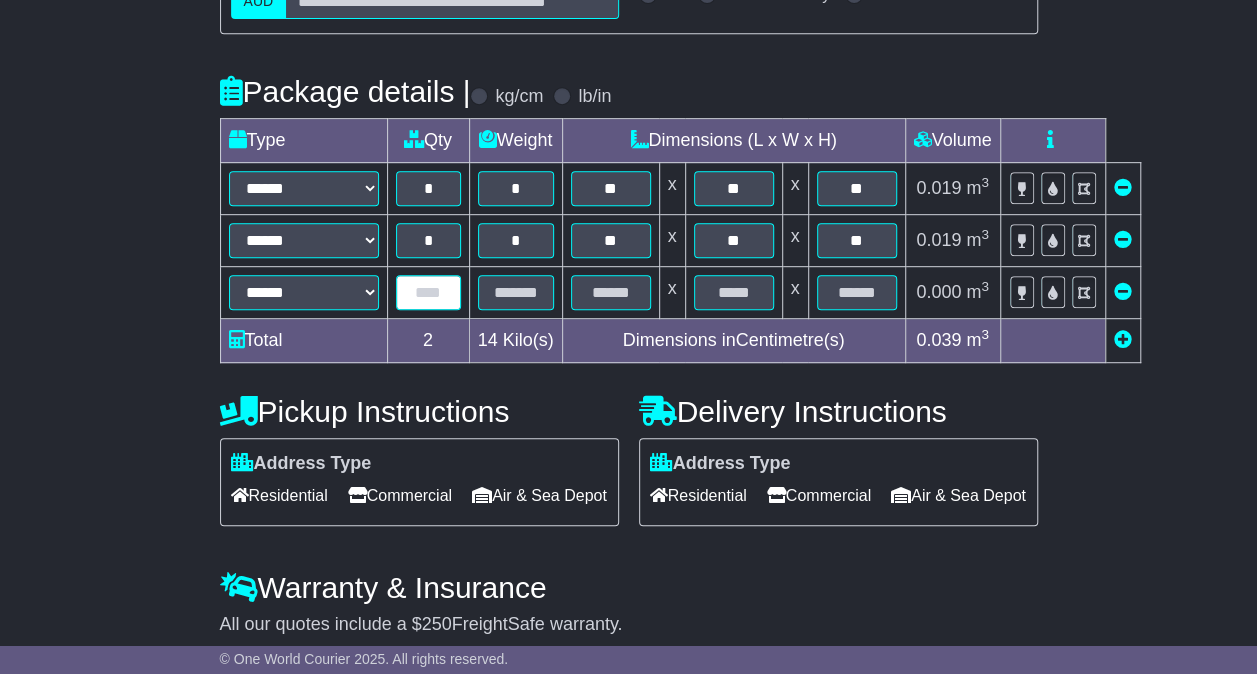 click at bounding box center (428, 292) 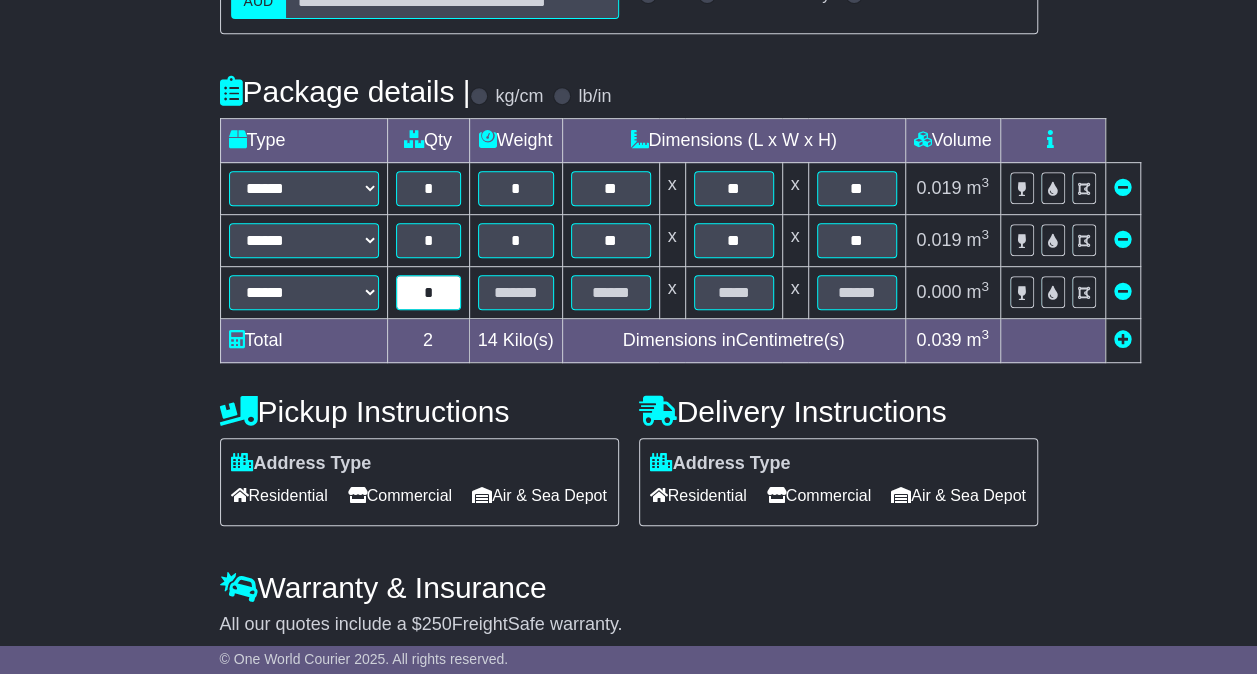 type on "*" 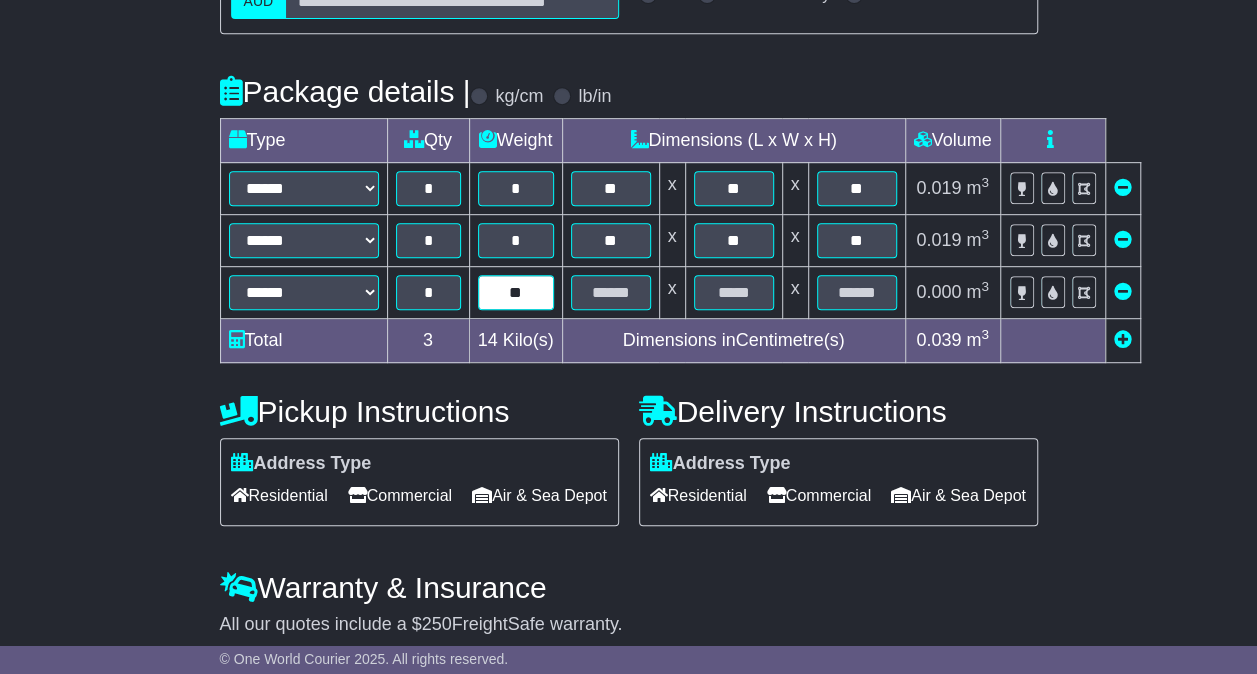 type on "**" 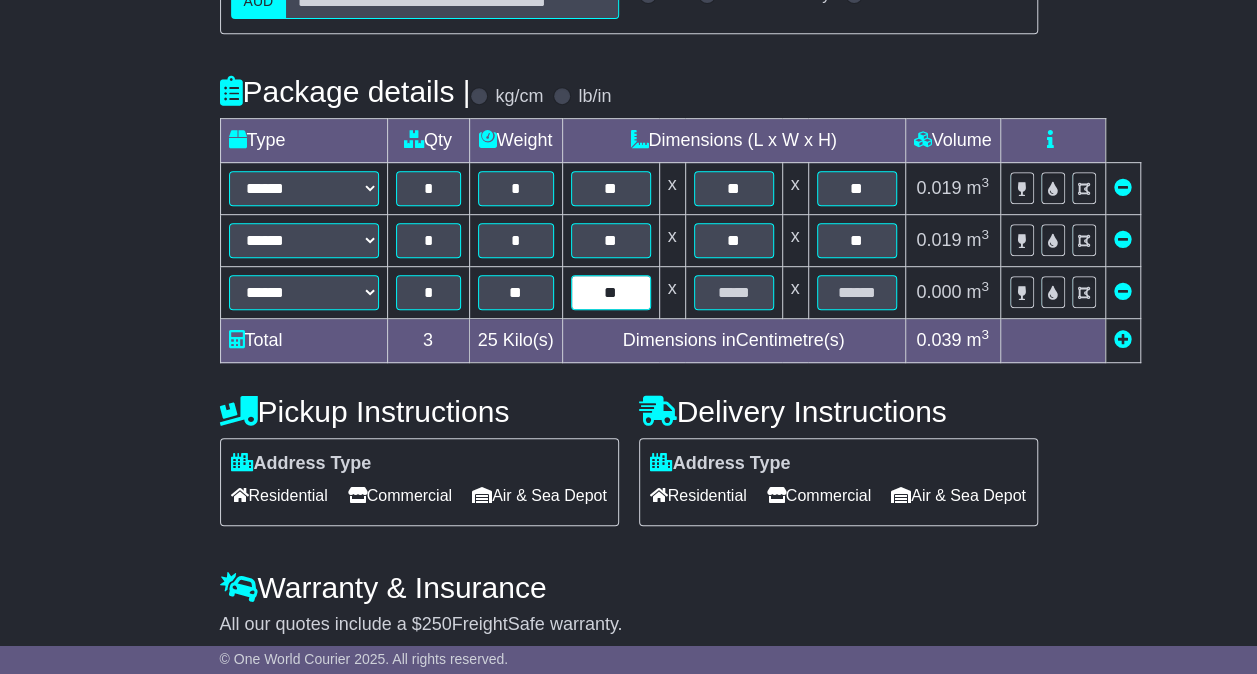 type on "**" 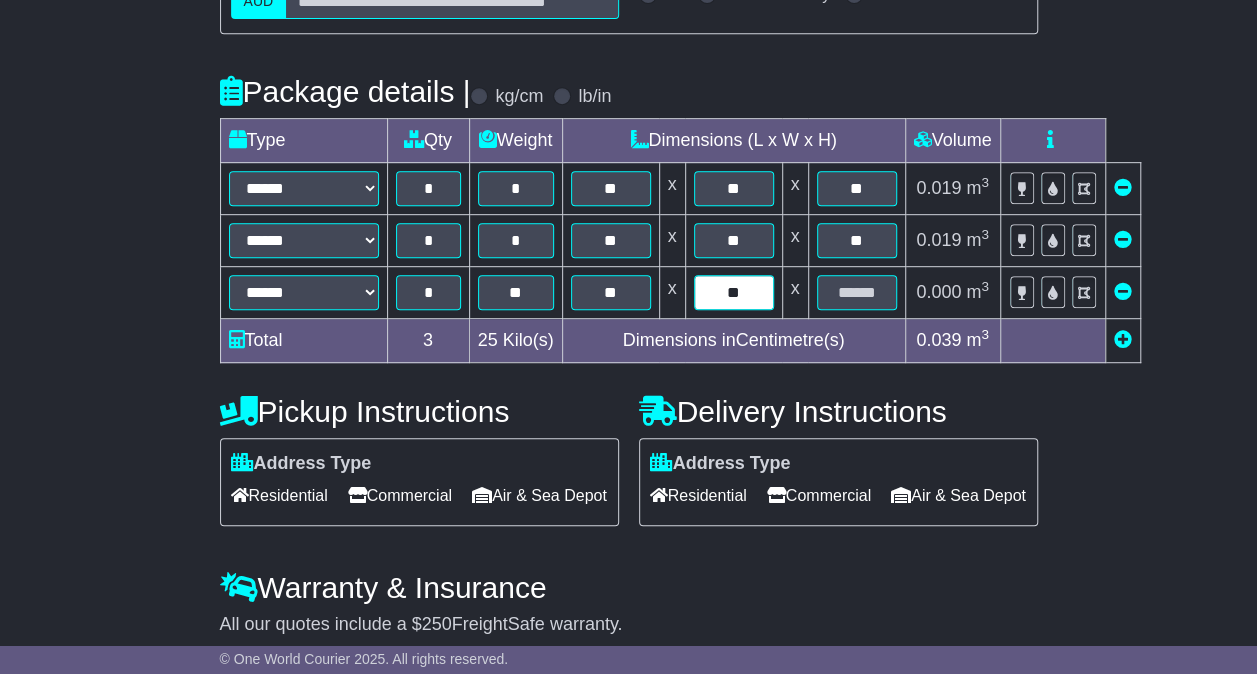 type on "**" 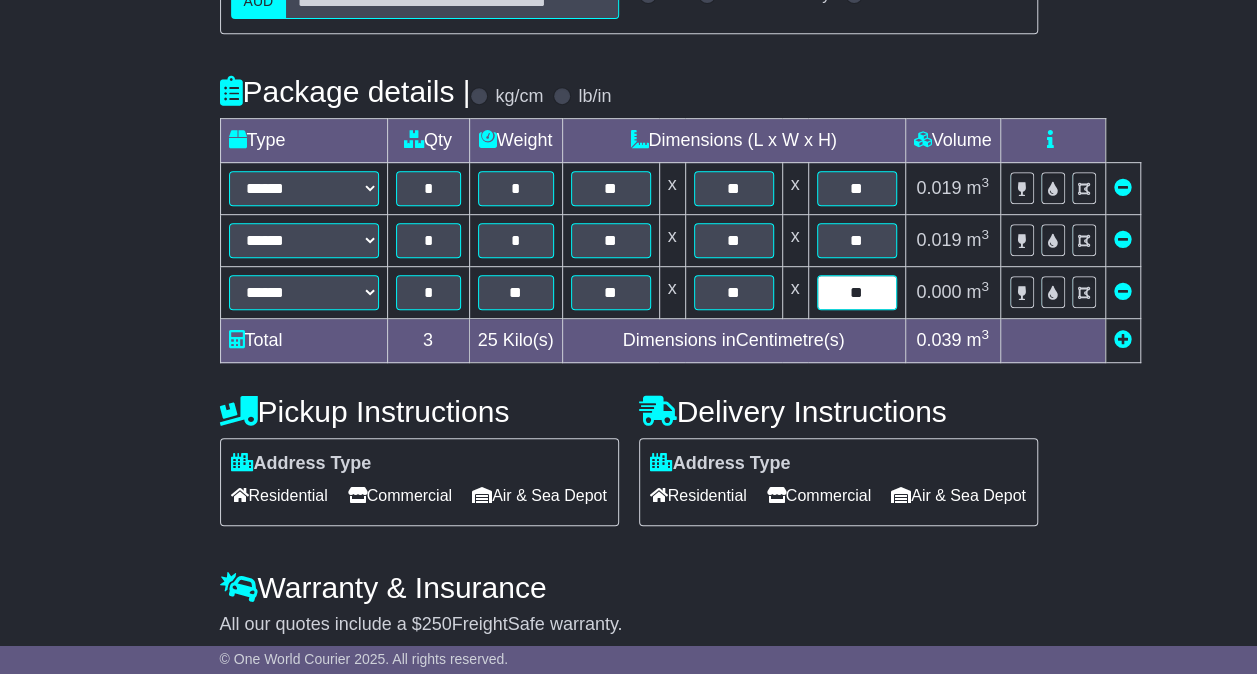 type on "**" 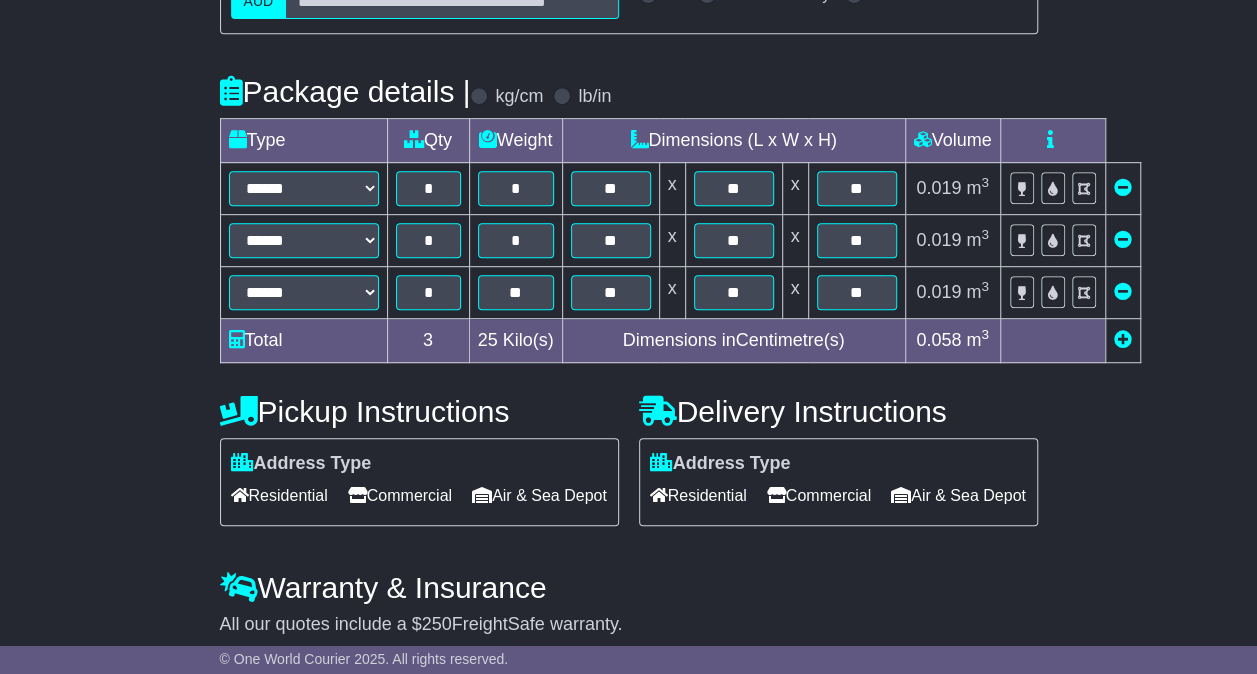 click at bounding box center [1123, 339] 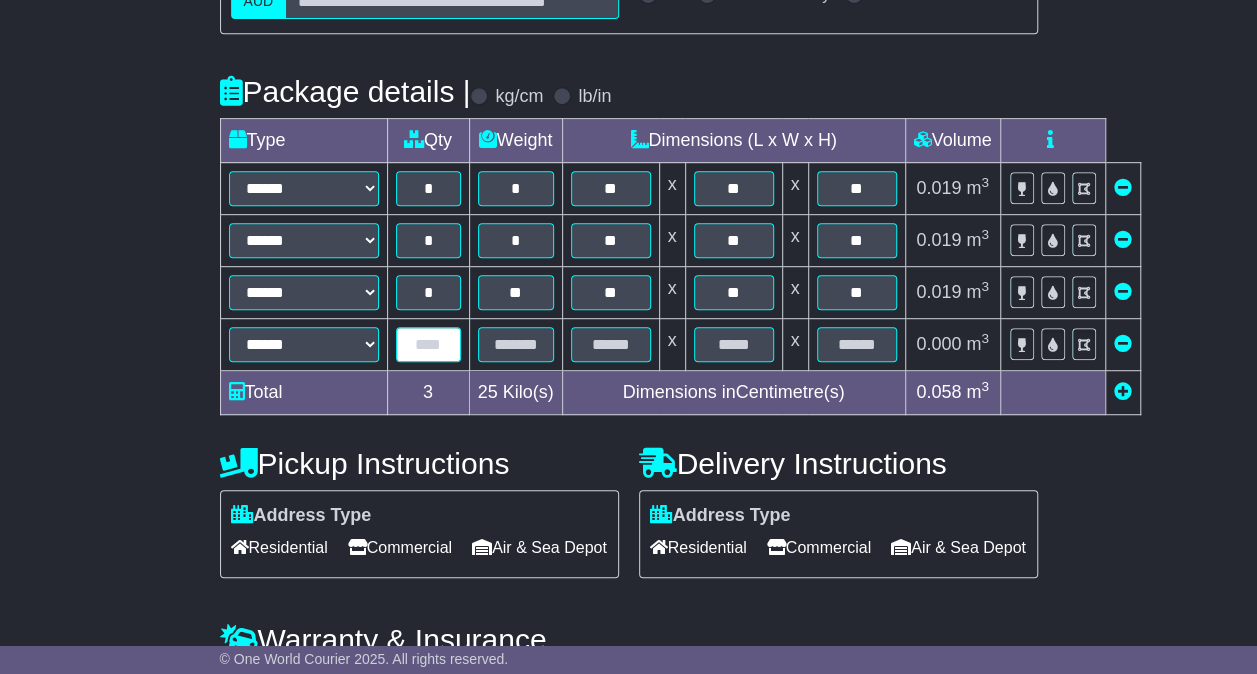 click at bounding box center (428, 344) 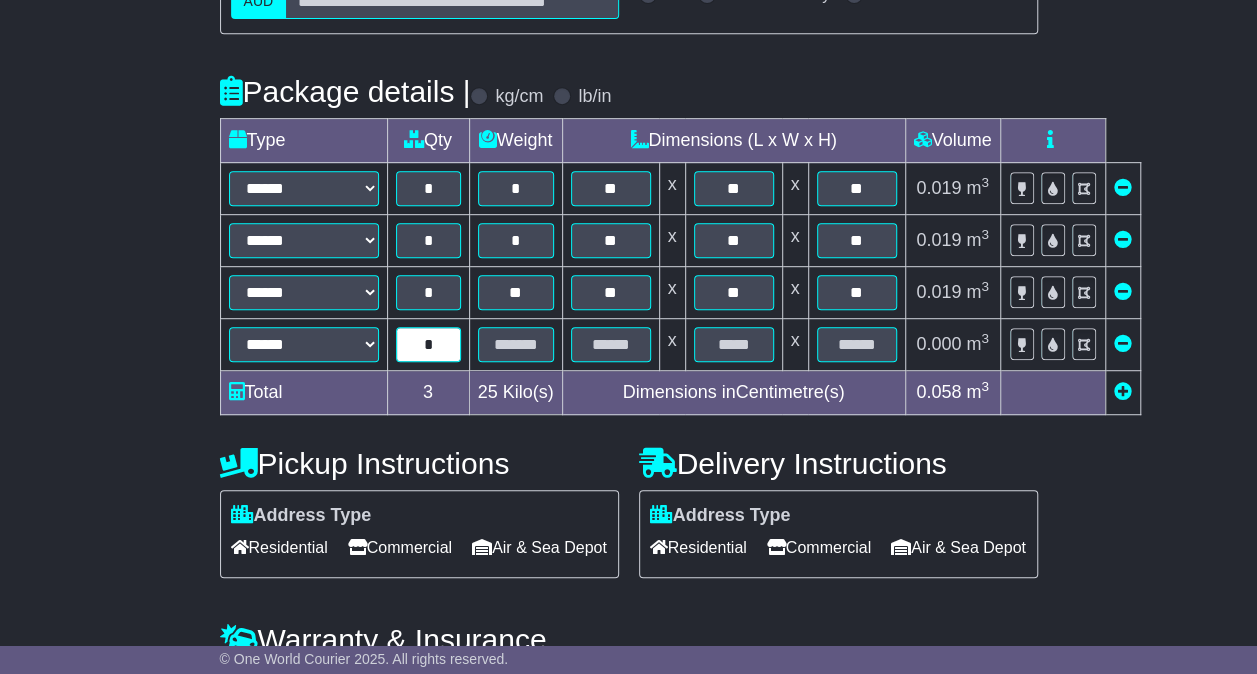 type on "*" 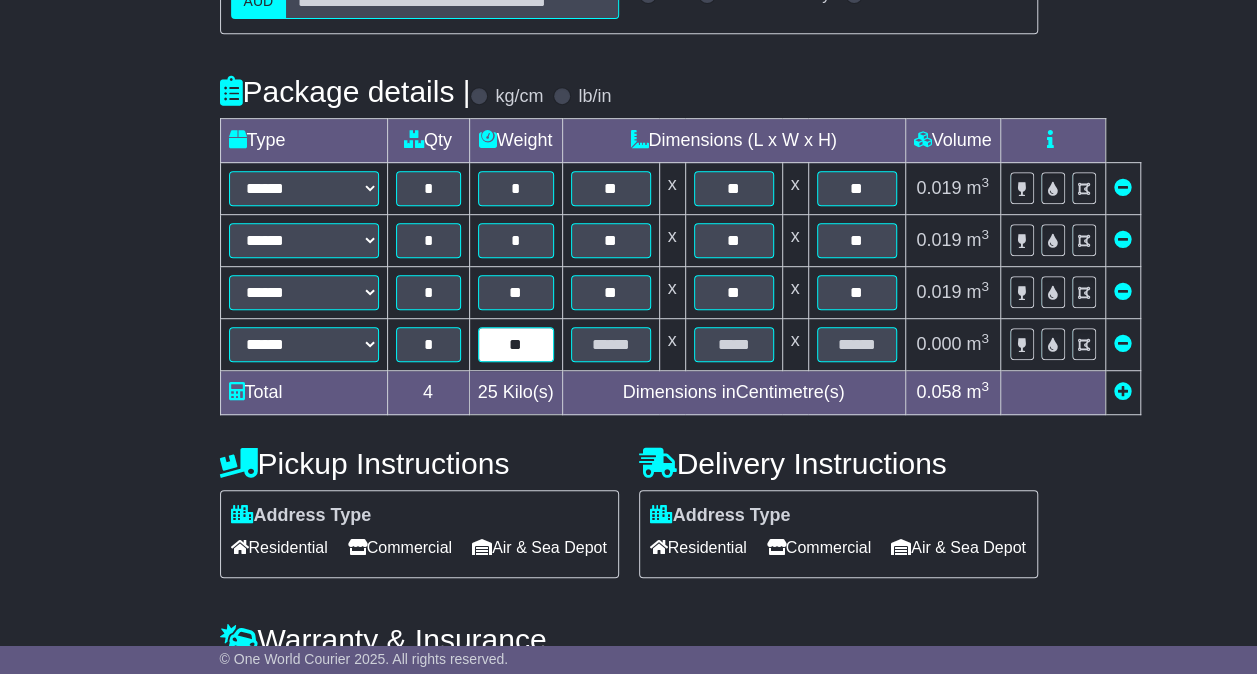type on "**" 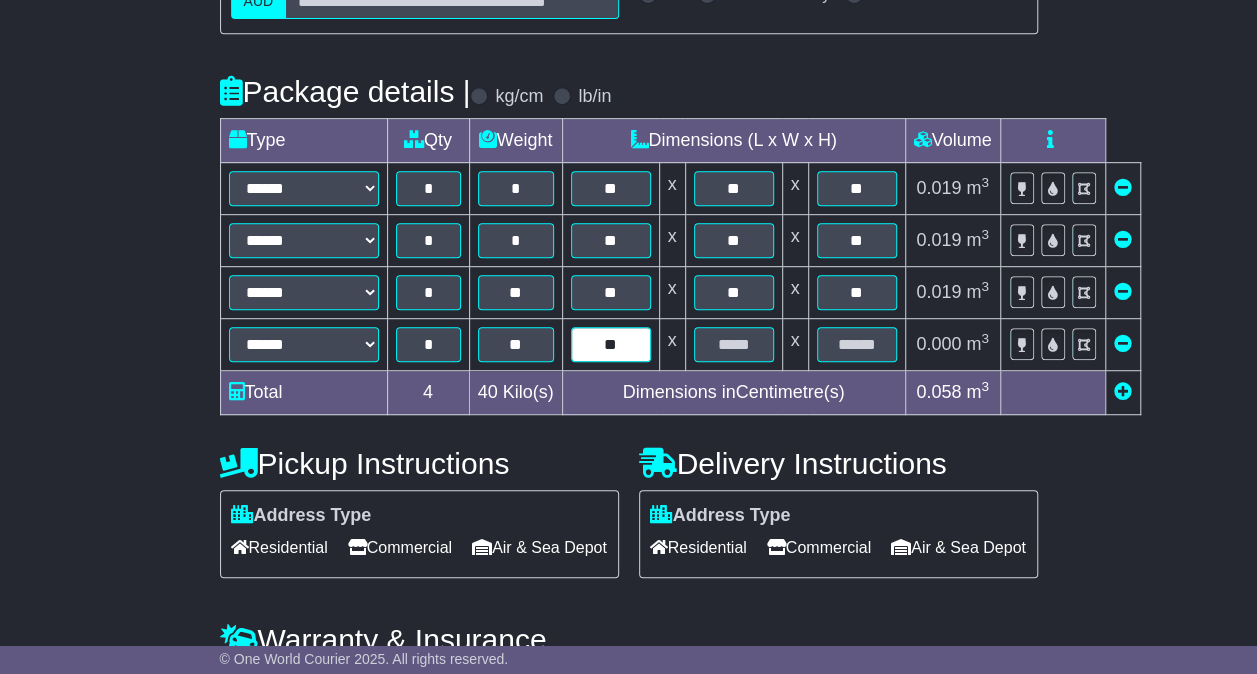 type on "**" 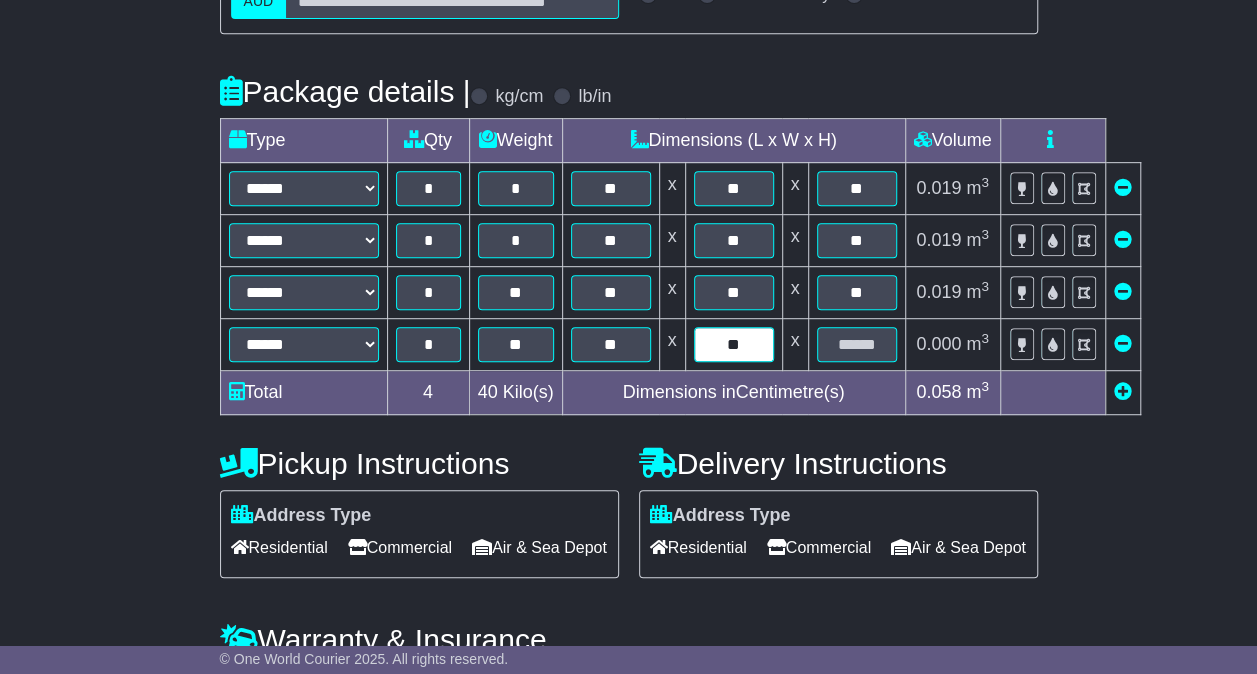 type on "**" 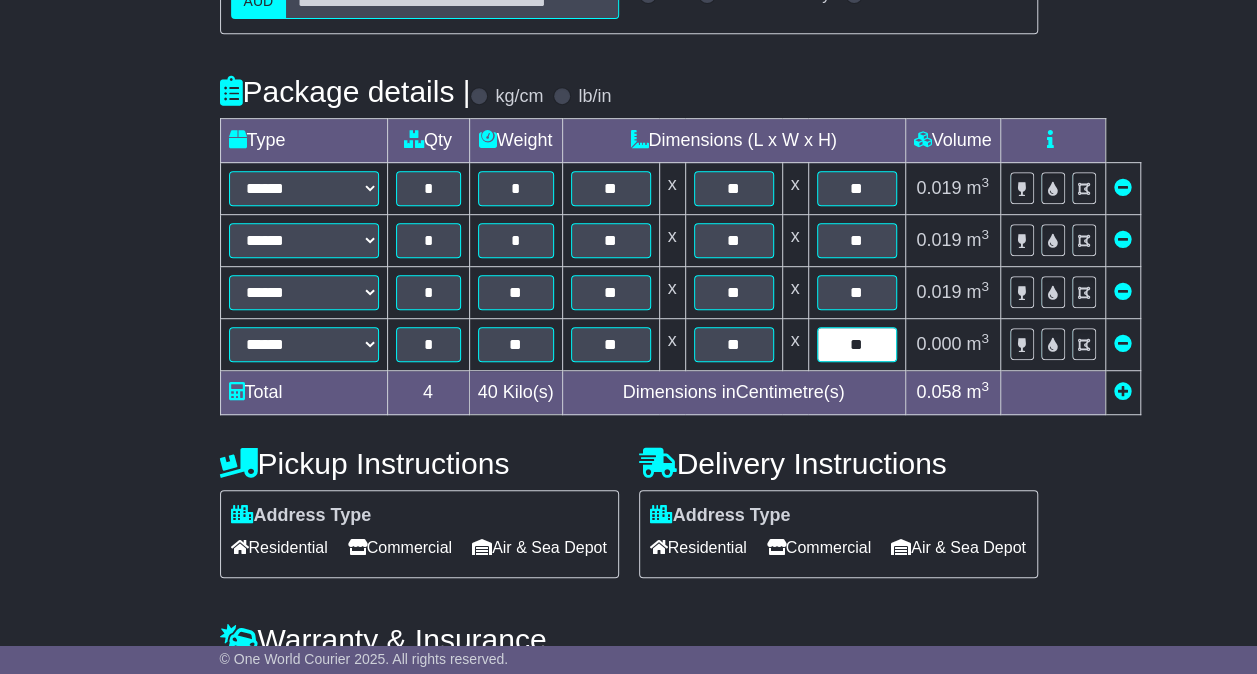 type on "**" 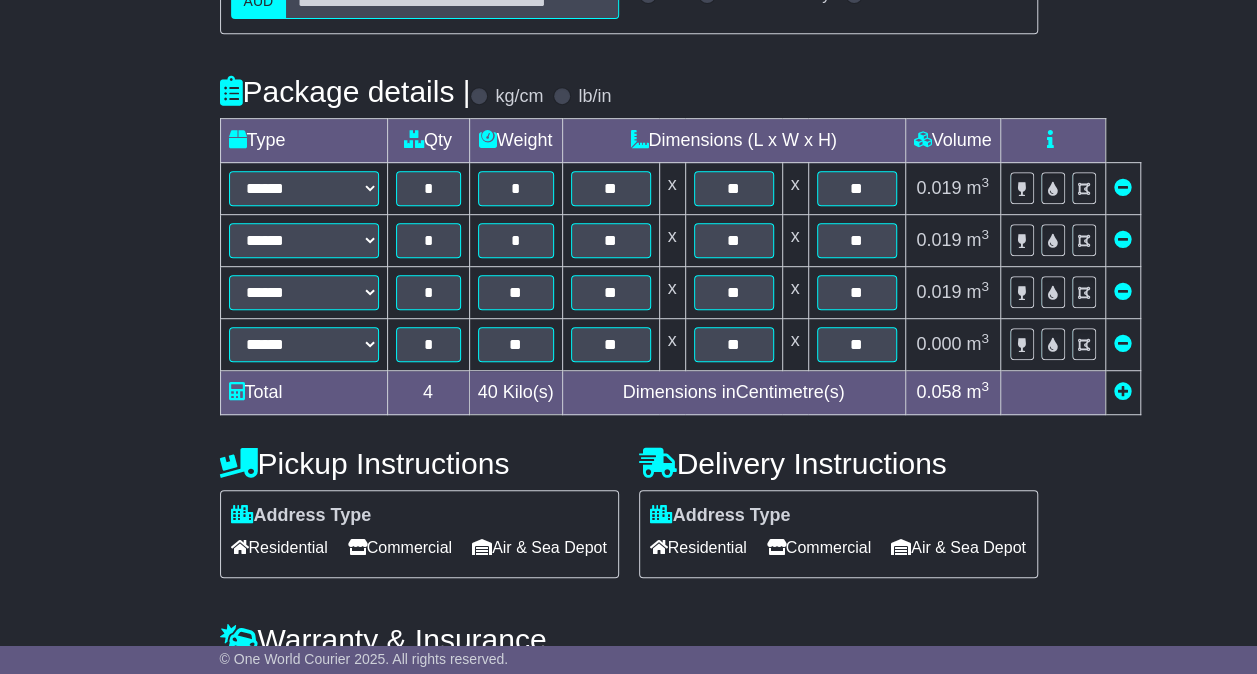 click at bounding box center [1122, 393] 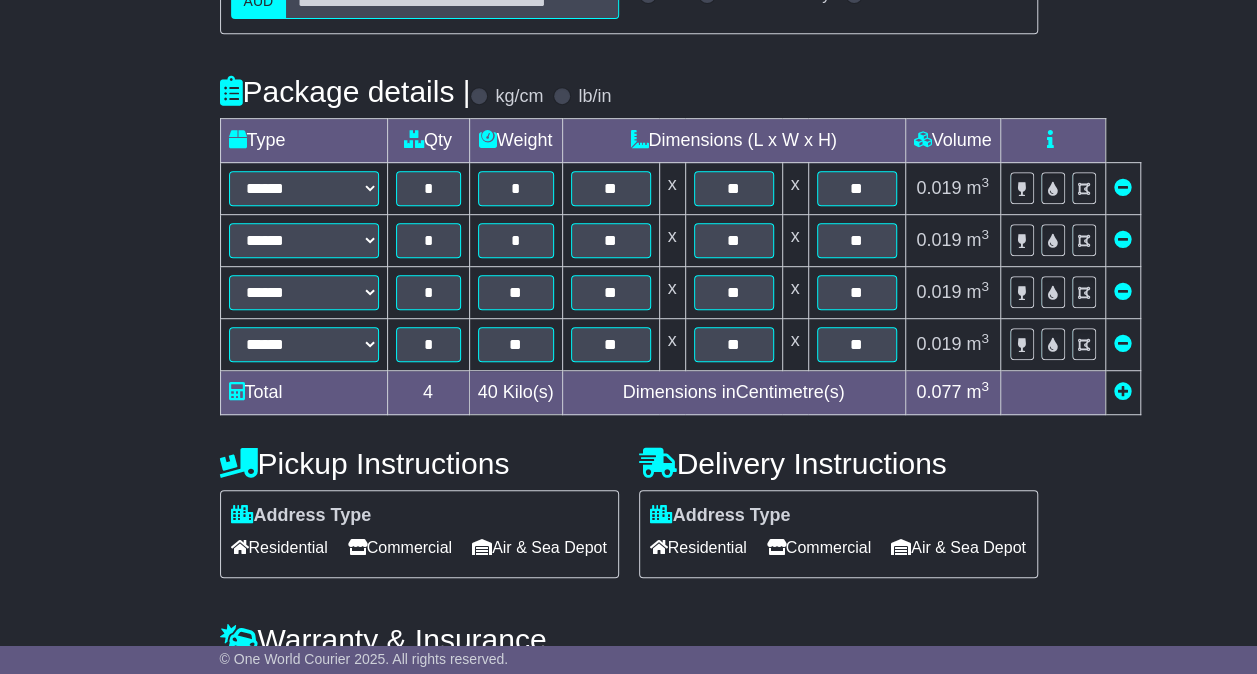 click at bounding box center (1123, 391) 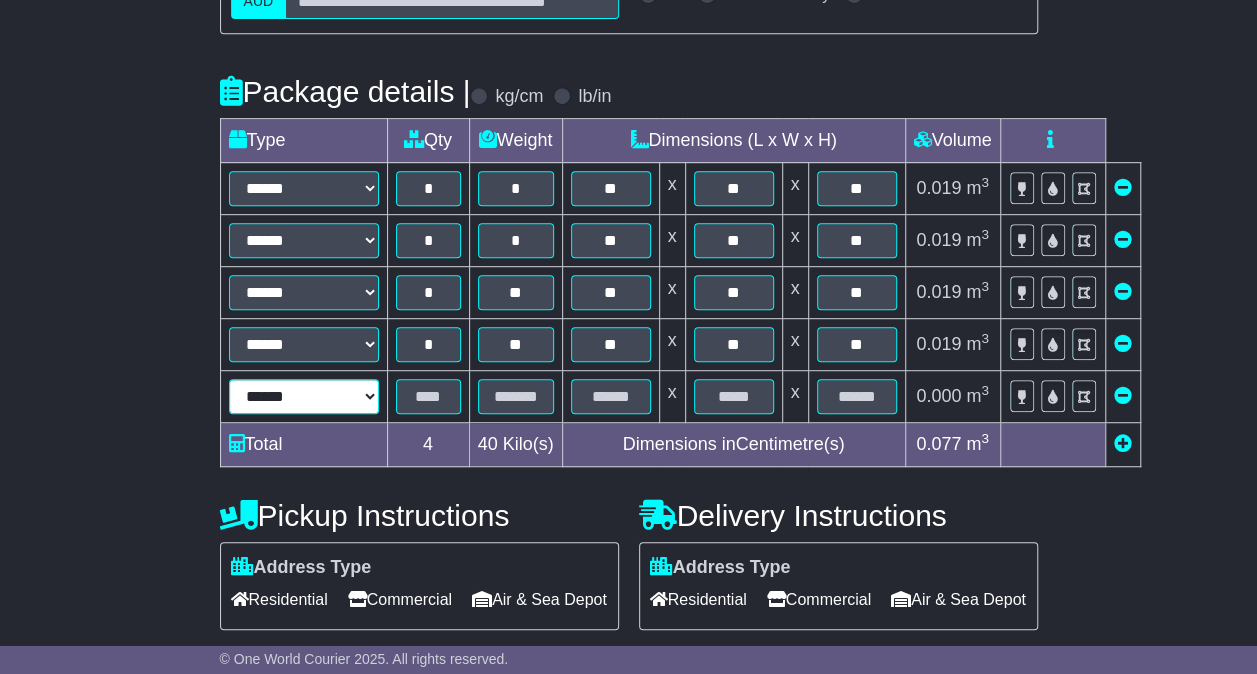click on "****** ****** *** ******** ***** **** **** ****** *** *******" at bounding box center [304, 396] 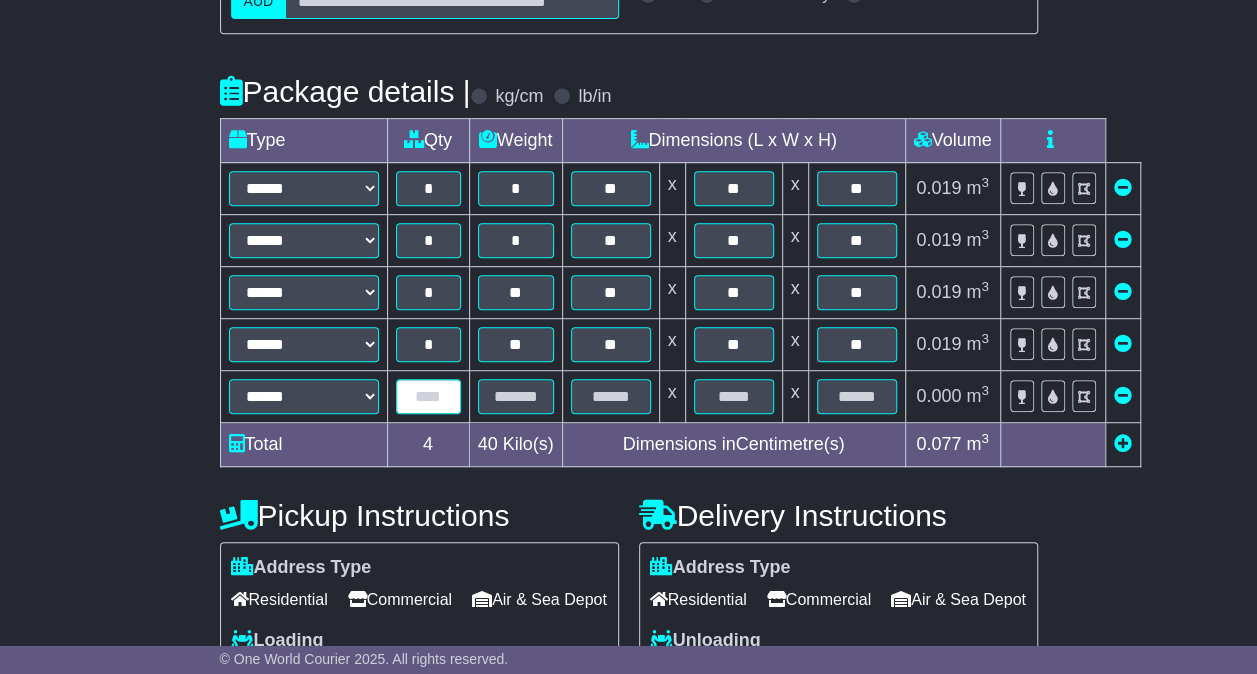 click at bounding box center (428, 396) 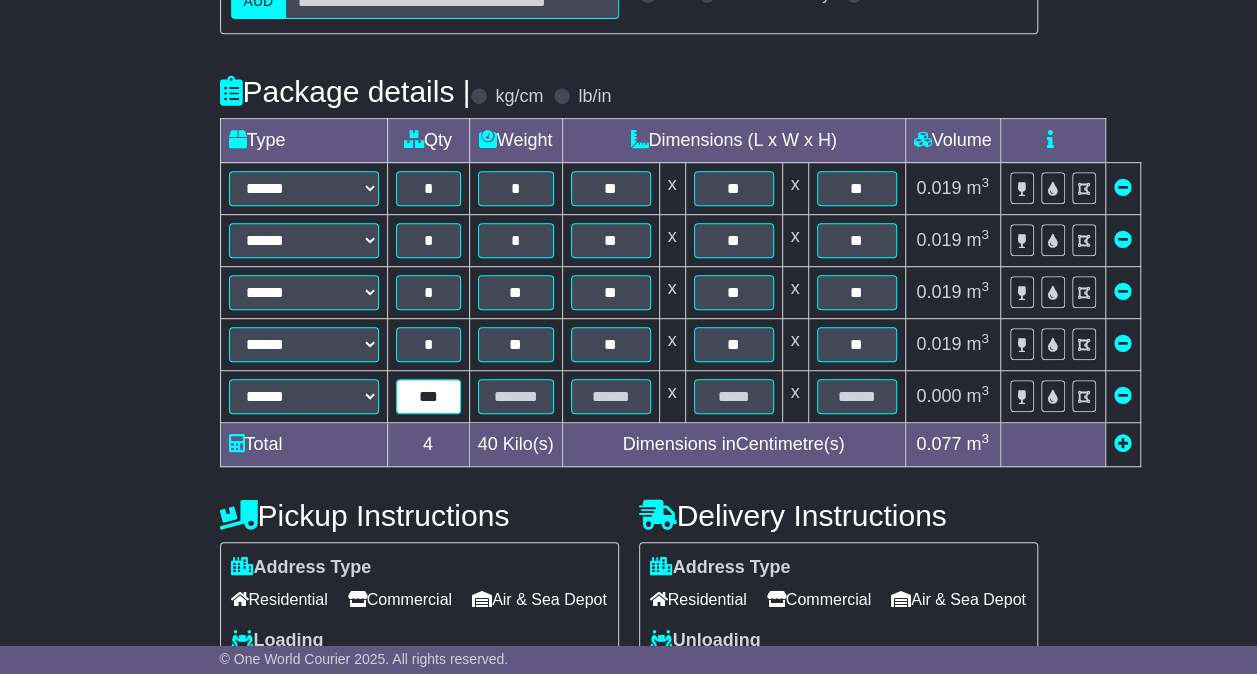 type on "***" 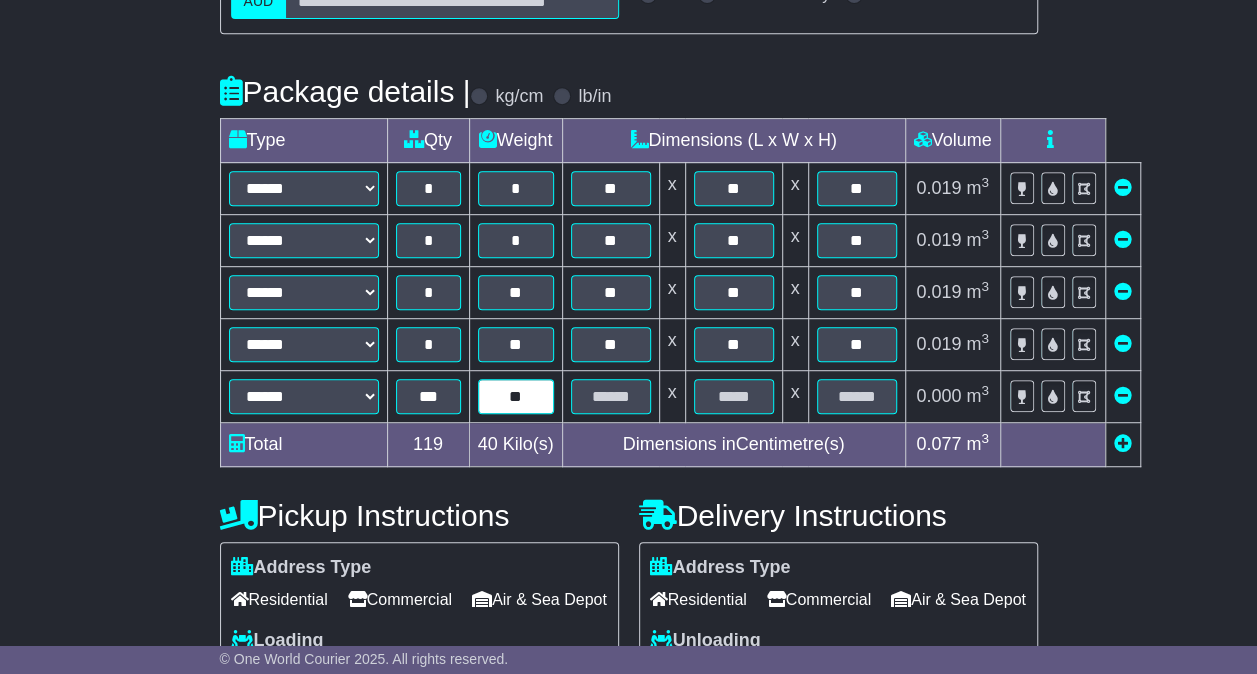 type on "**" 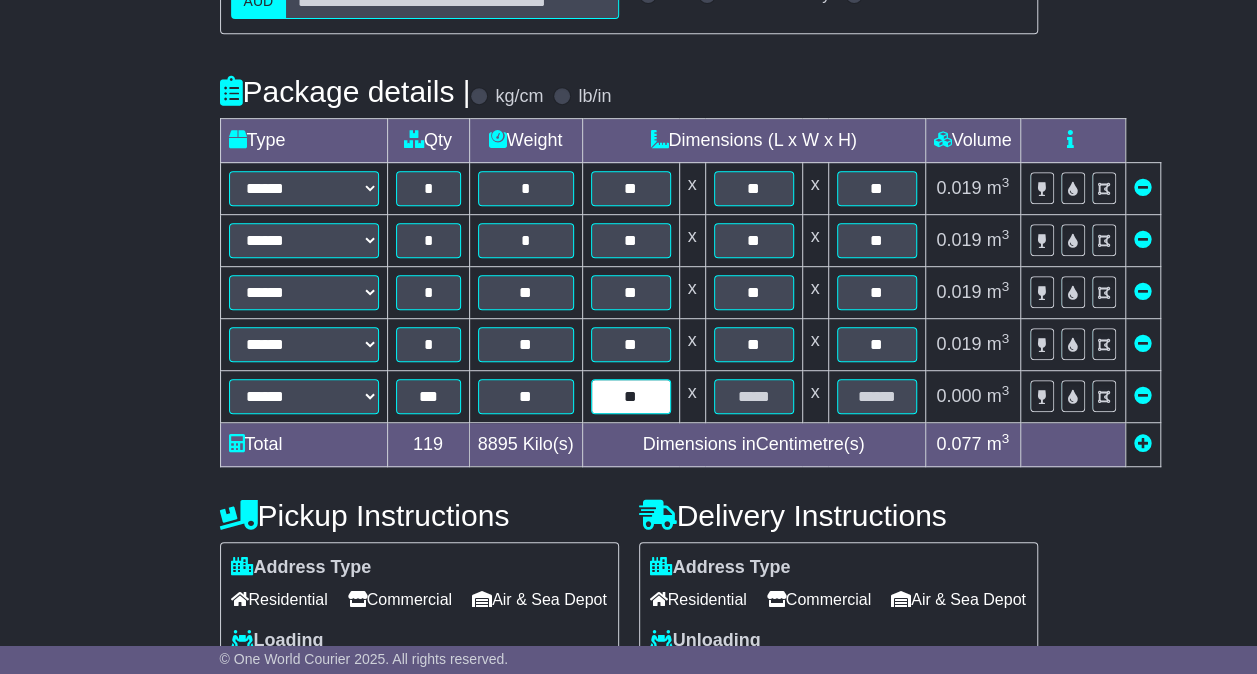 type on "**" 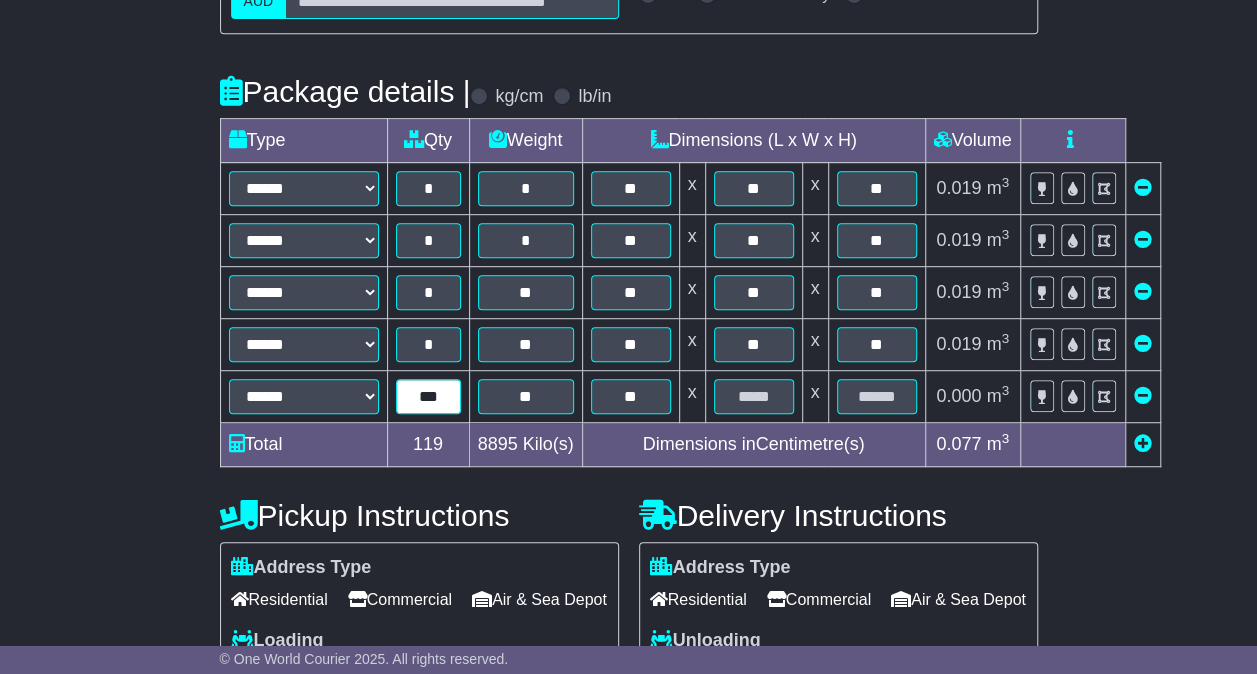 drag, startPoint x: 444, startPoint y: 396, endPoint x: 172, endPoint y: 380, distance: 272.47018 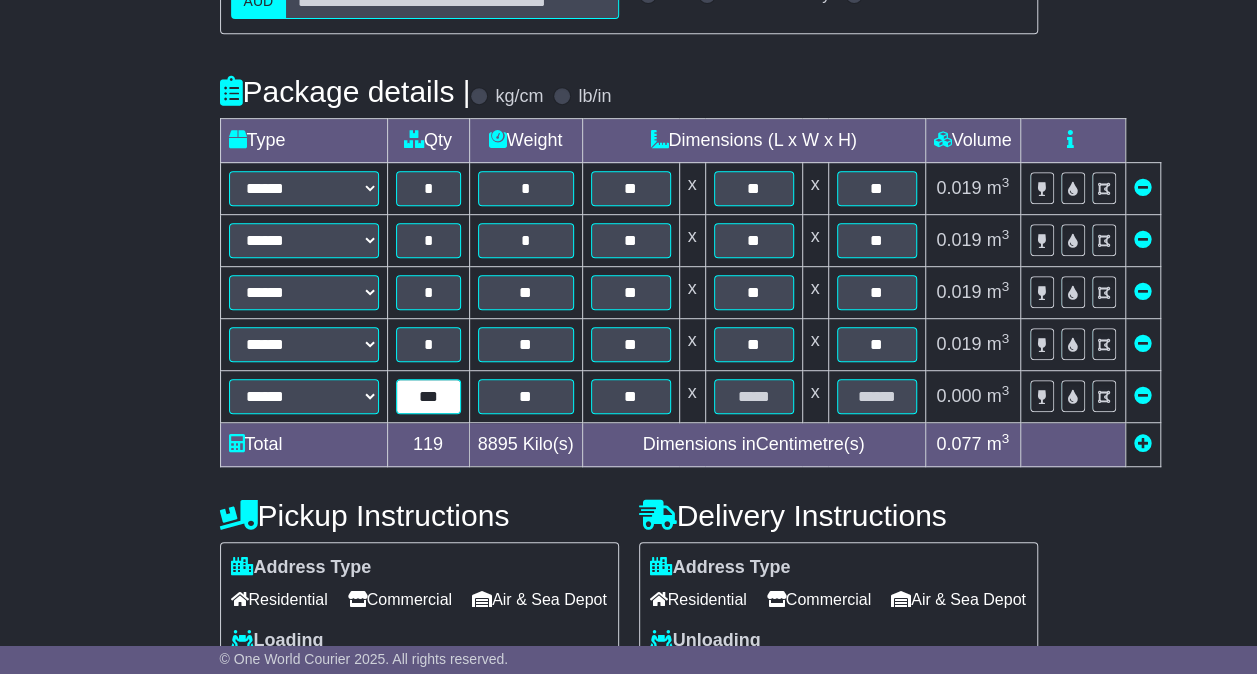 click on "**********" at bounding box center (628, 386) 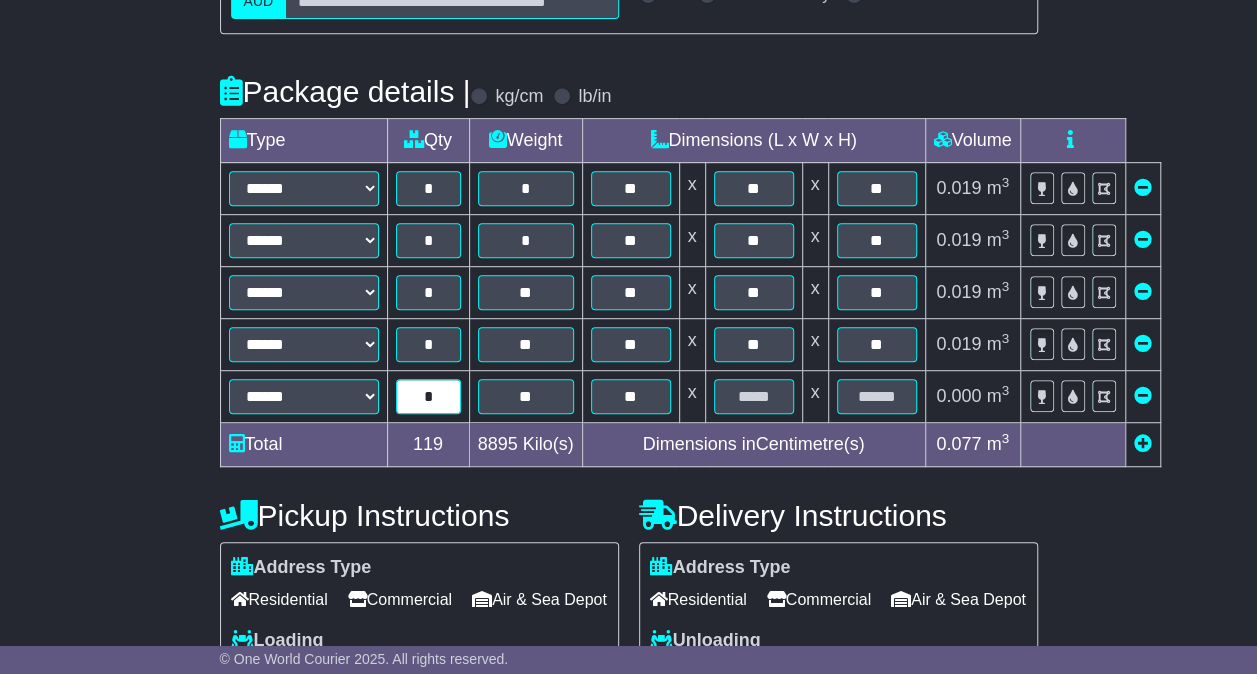 type on "*" 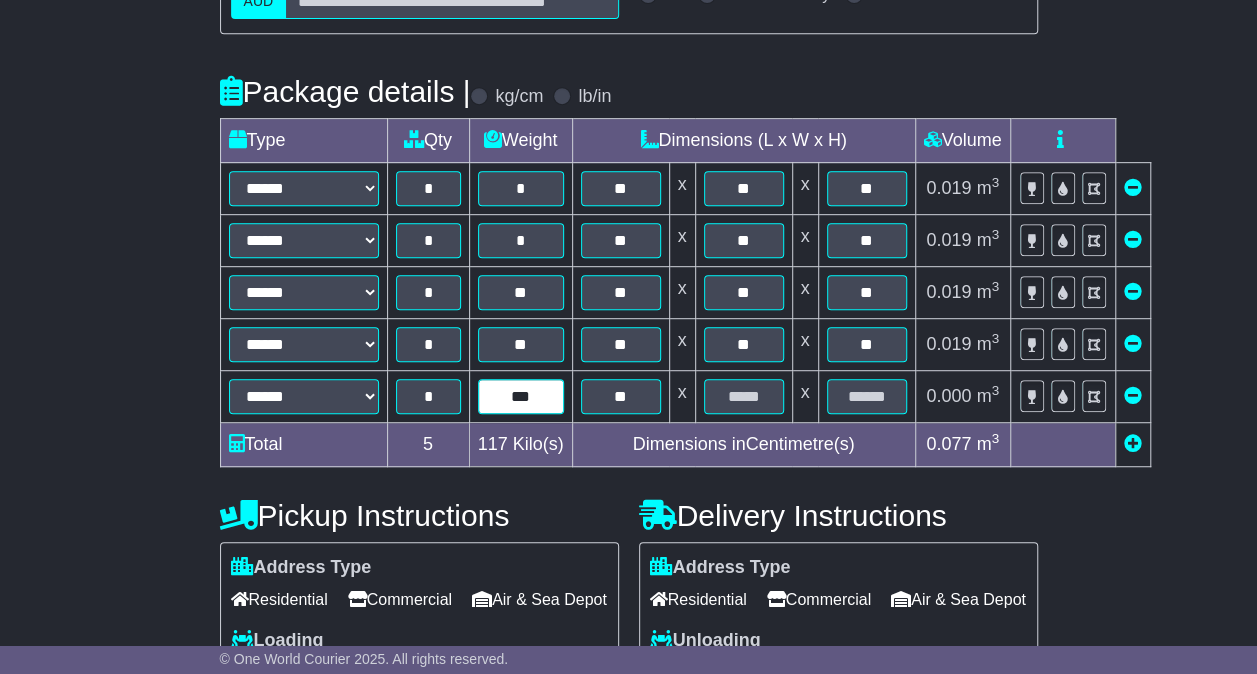 type on "***" 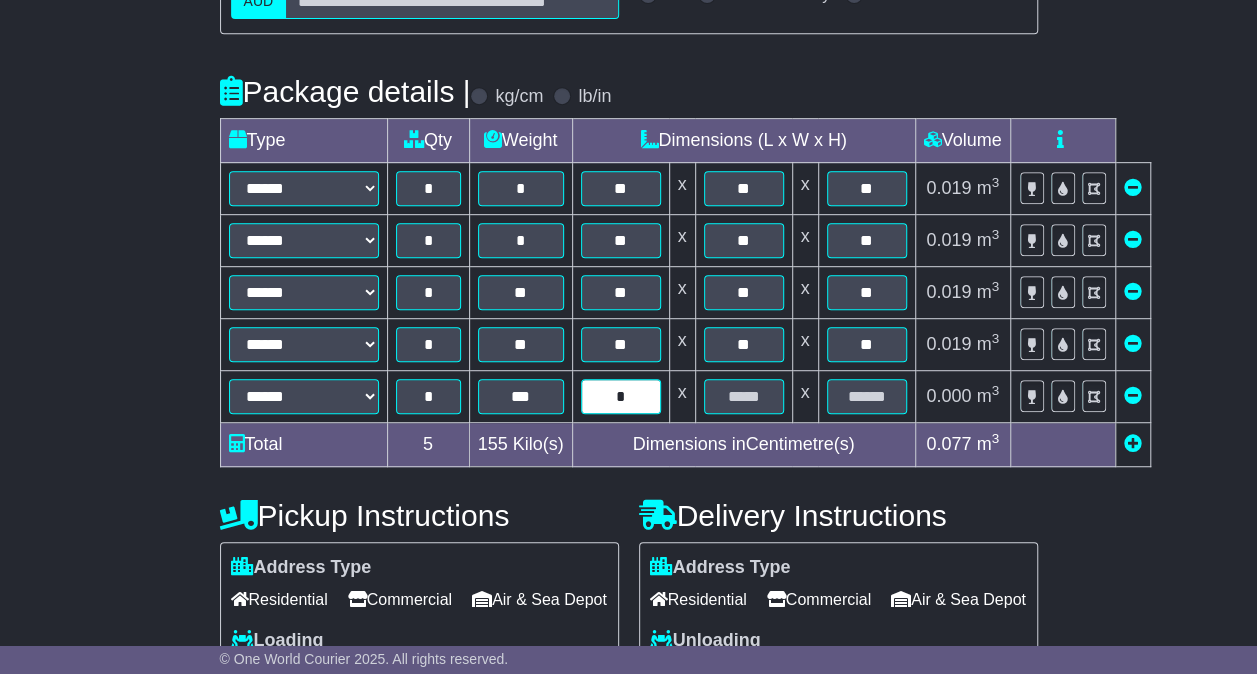 type on "**" 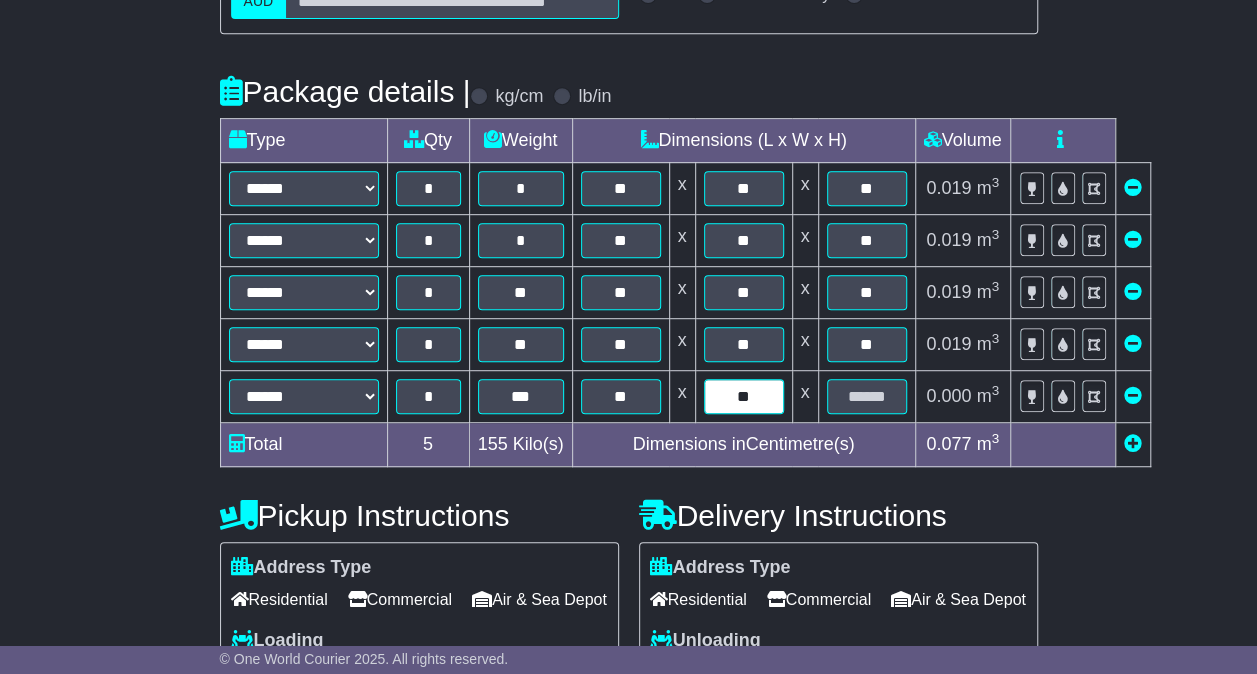 type on "**" 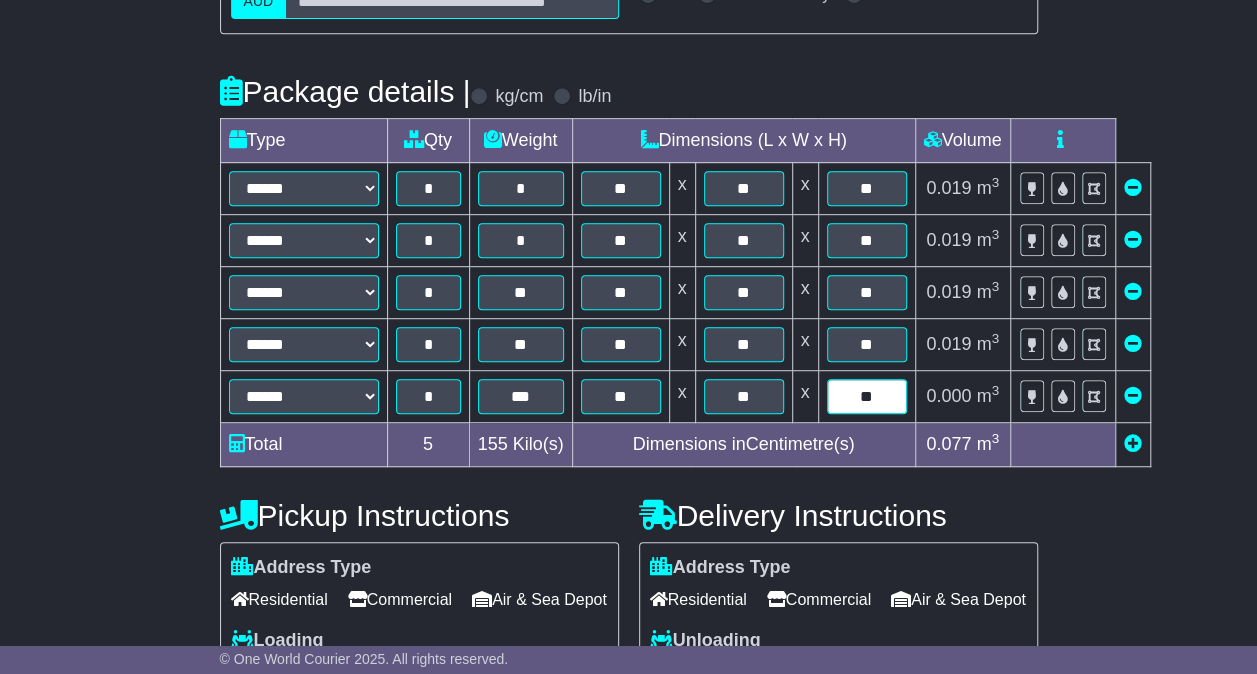 type on "**" 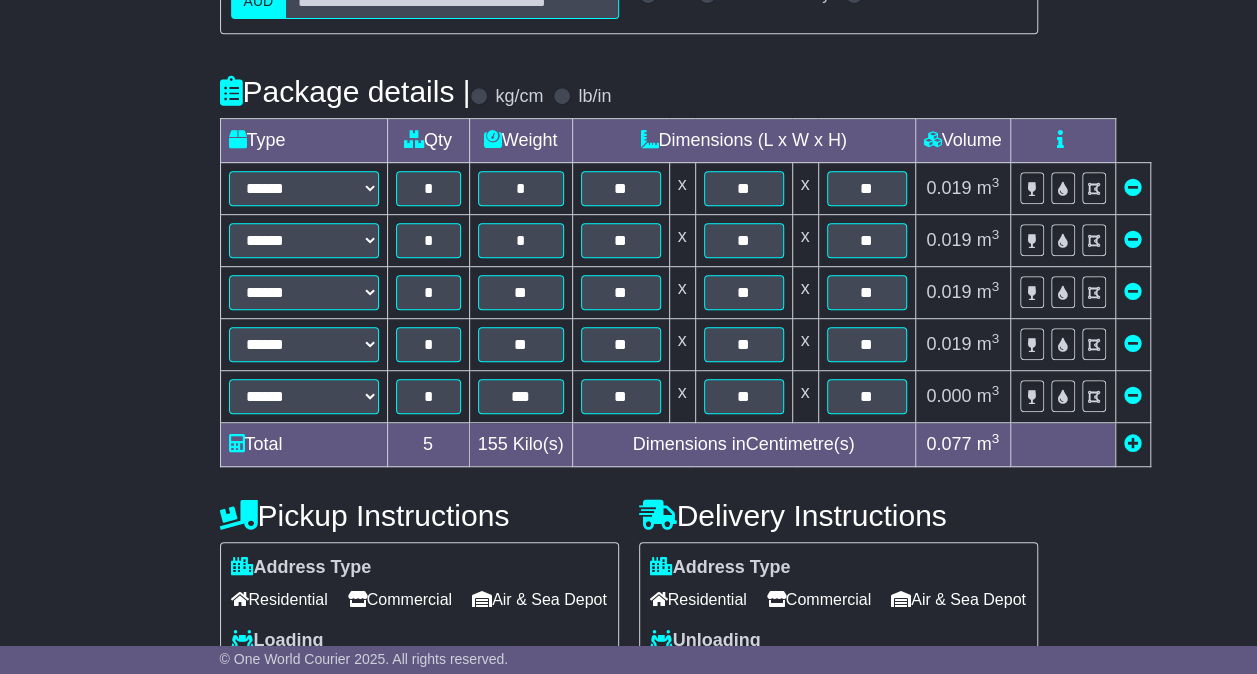 click at bounding box center [1133, 443] 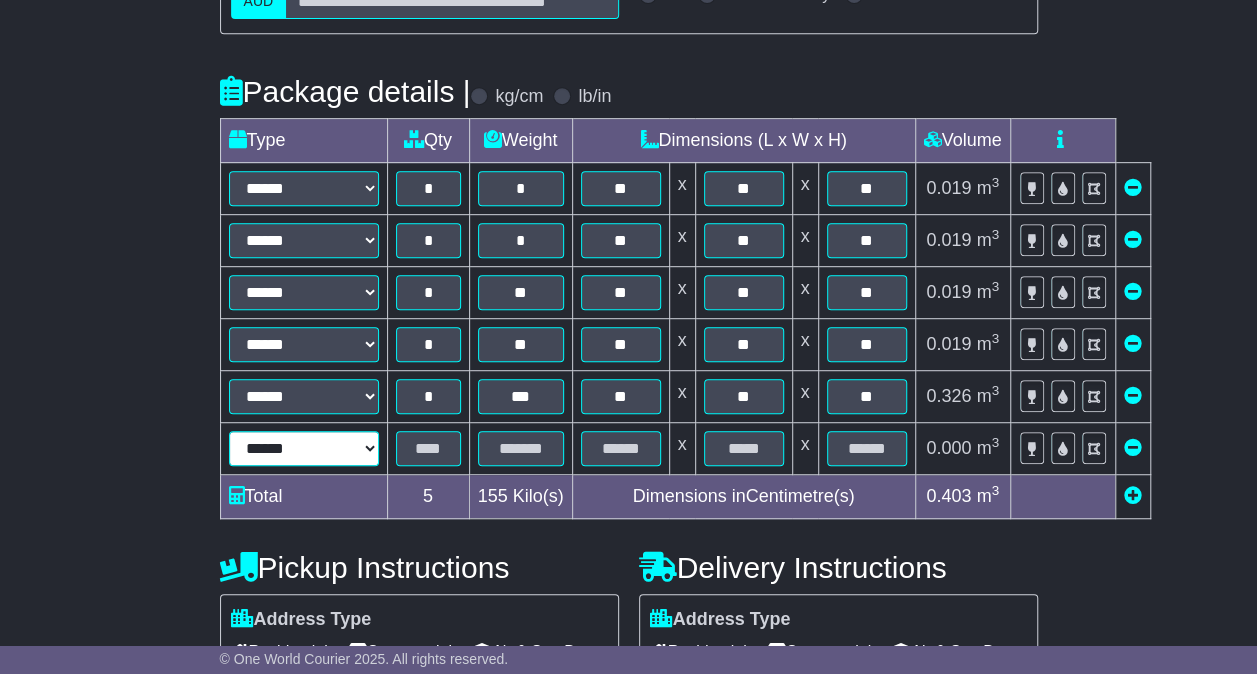 click on "****** ****** *** ******** ***** **** **** ****** *** *******" at bounding box center [304, 448] 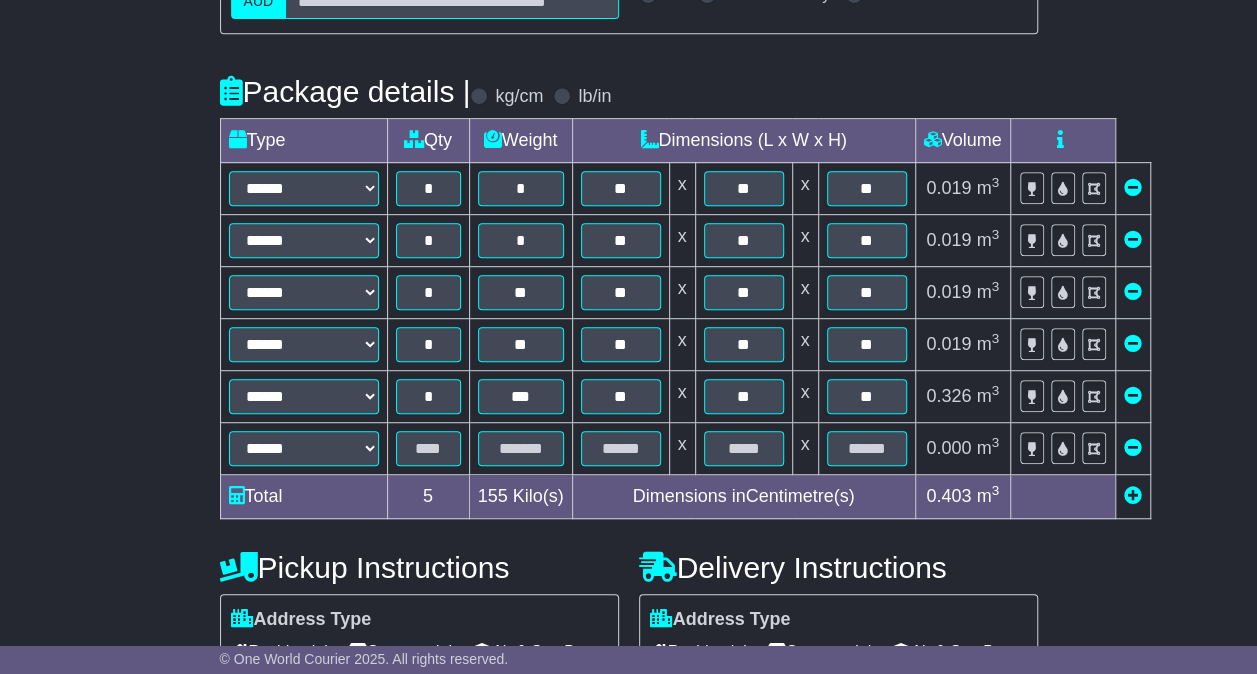 drag, startPoint x: 44, startPoint y: 400, endPoint x: 103, endPoint y: 407, distance: 59.413803 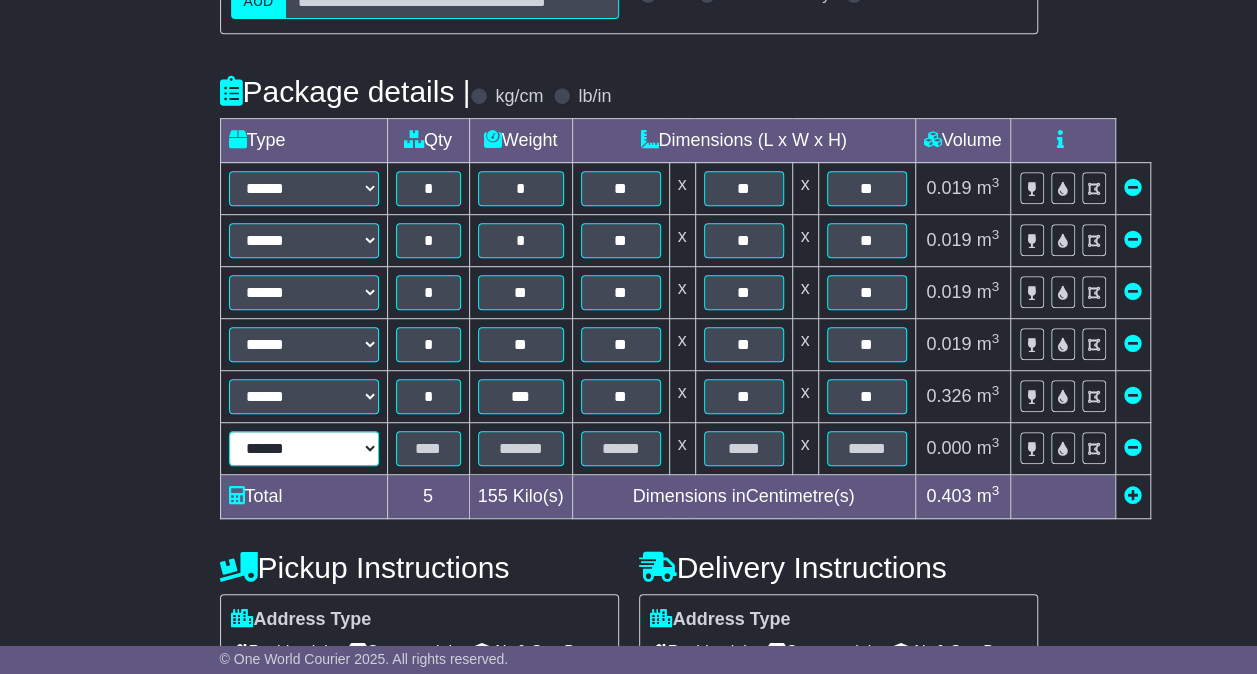 click on "****** ****** *** ******** ***** **** **** ****** *** *******" at bounding box center (304, 448) 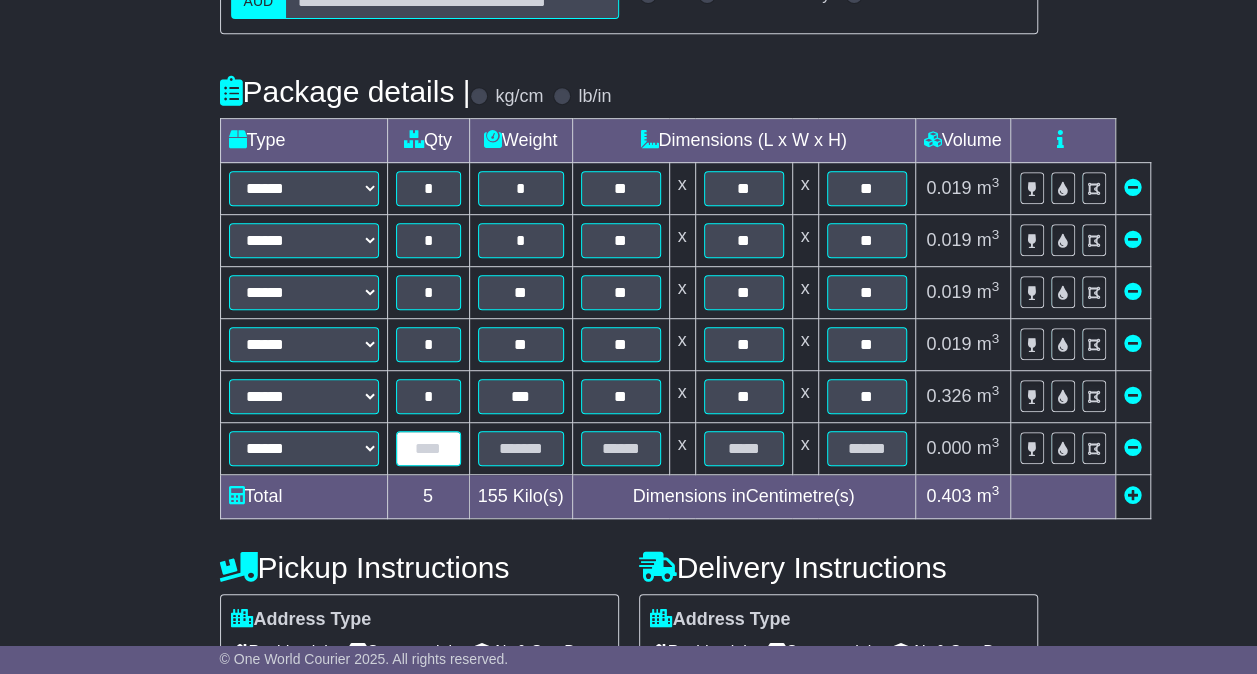 click at bounding box center [428, 448] 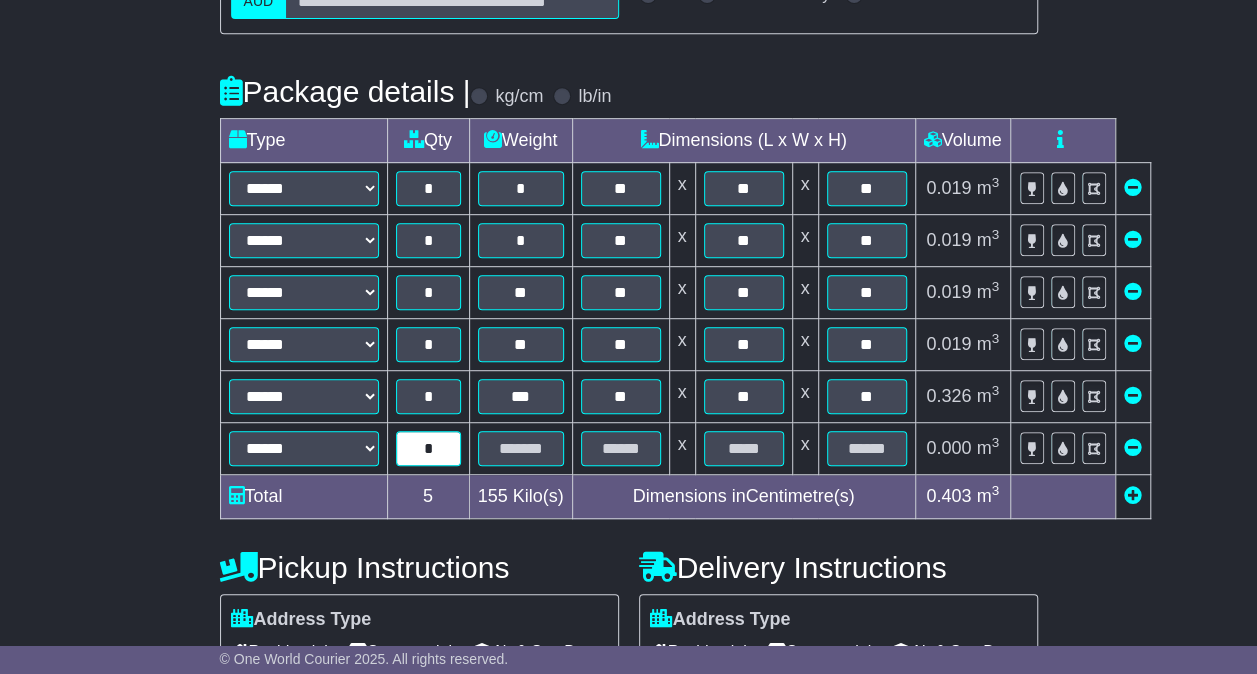 type on "*" 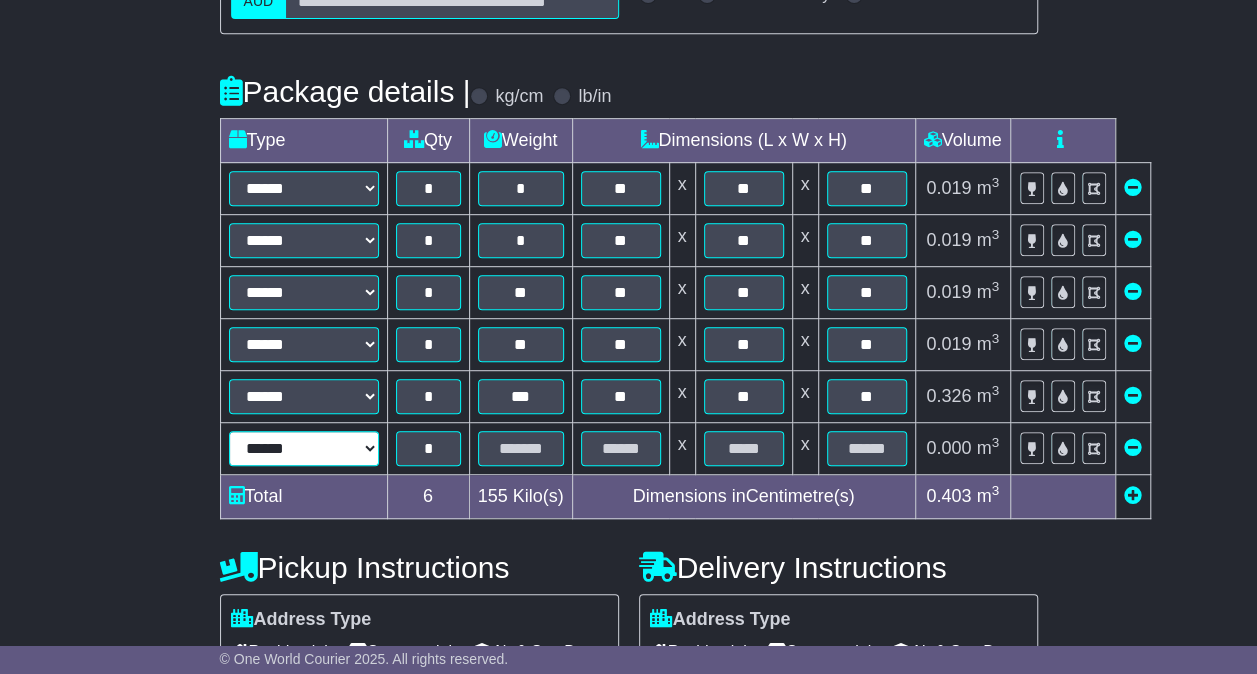 click on "****** ****** *** ******** ***** **** **** ****** *** *******" at bounding box center [304, 448] 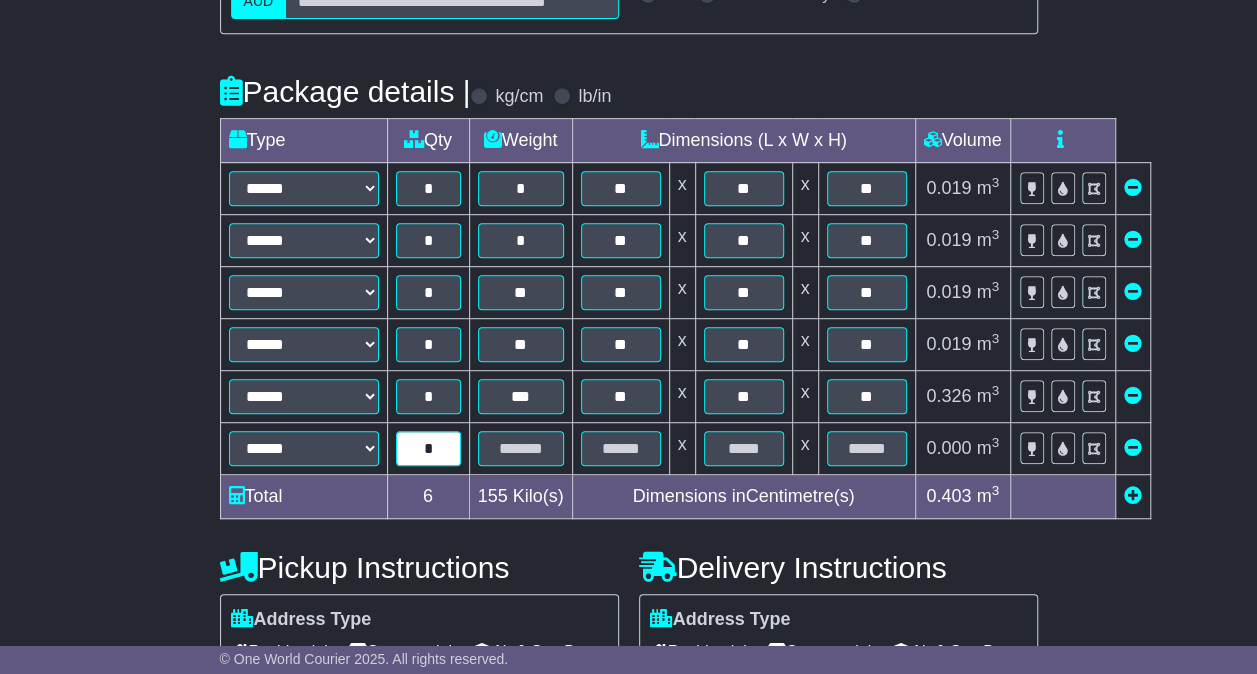 click on "*" at bounding box center [428, 448] 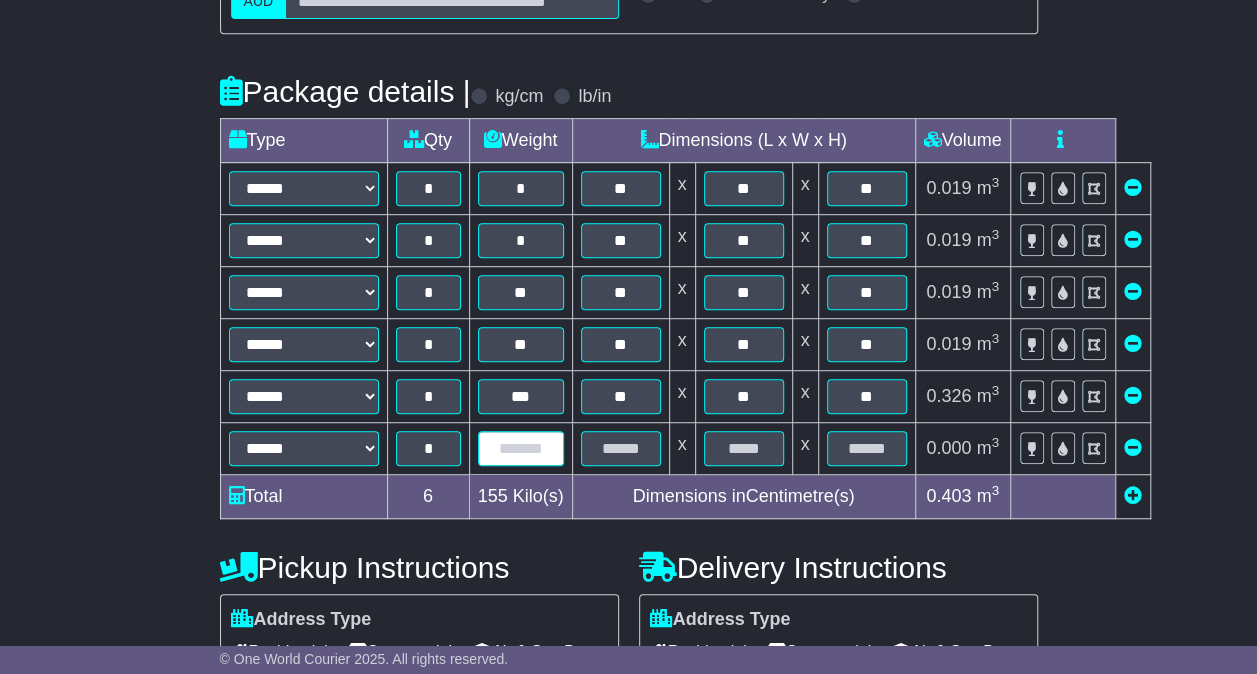 click at bounding box center [521, 448] 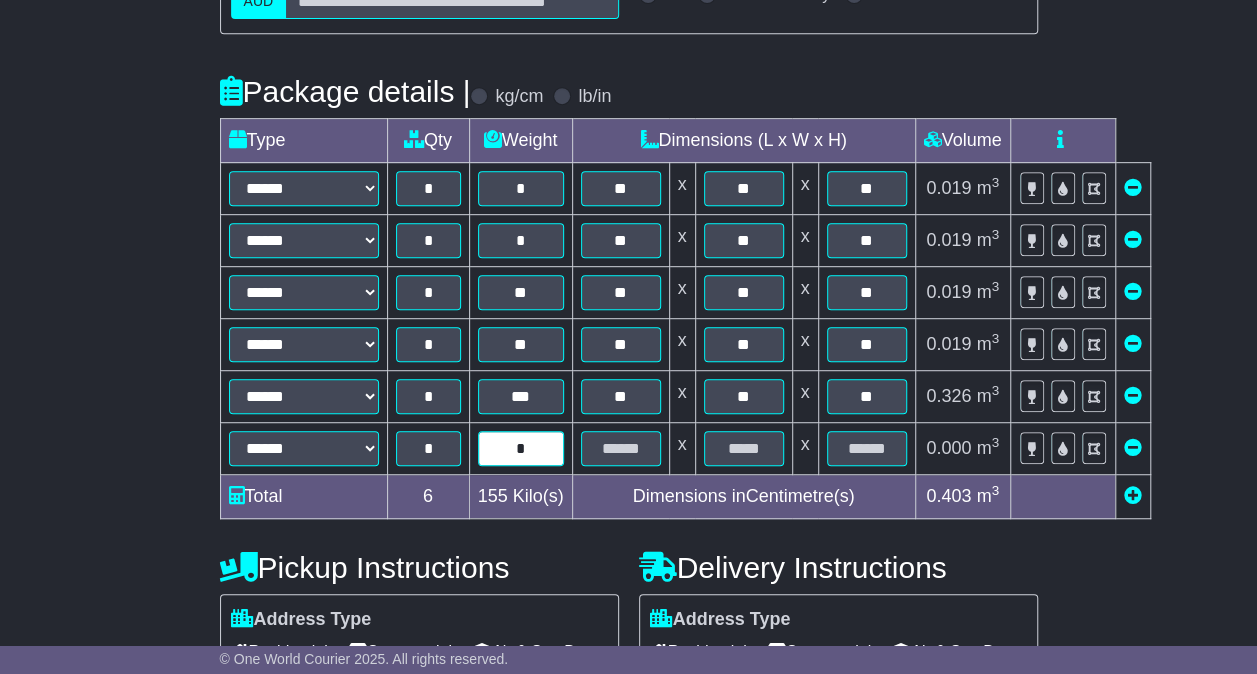 type on "*" 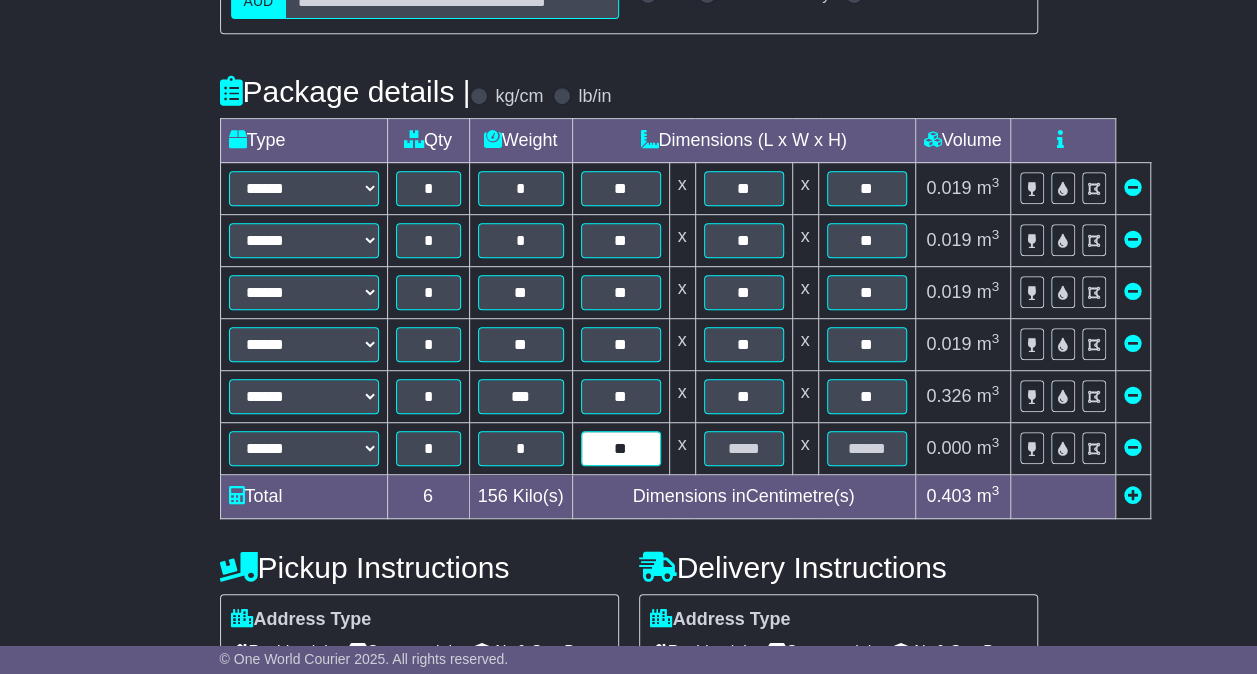 type on "**" 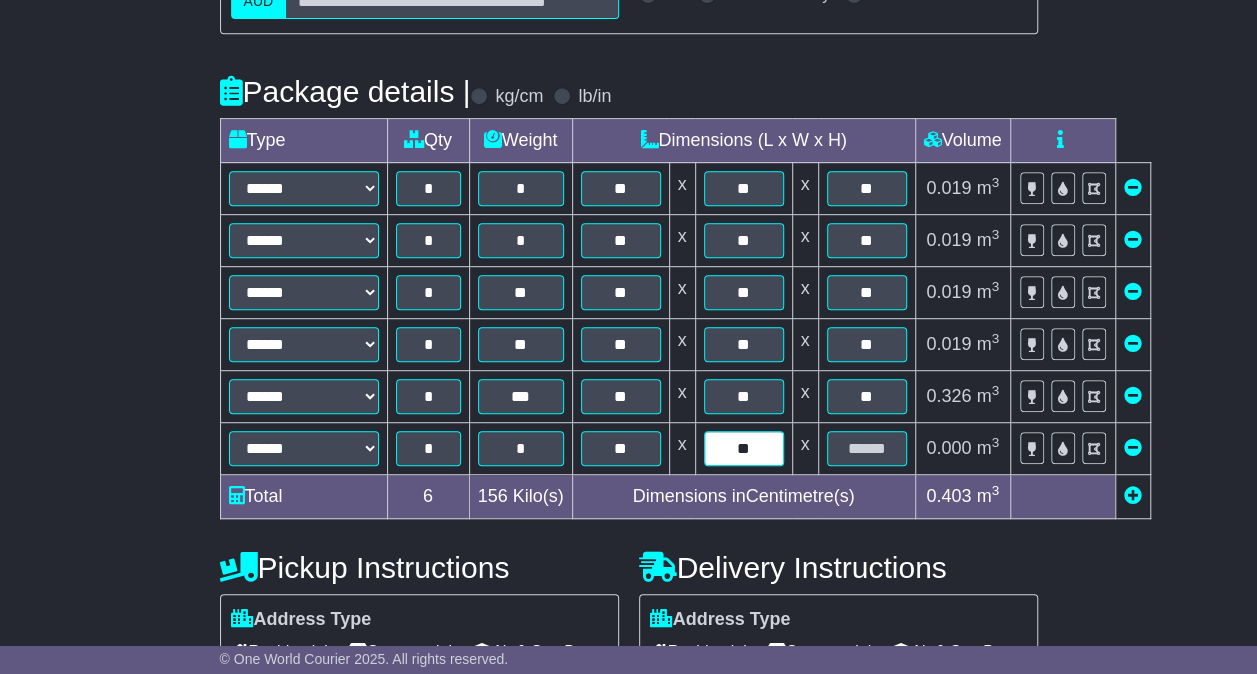 type on "**" 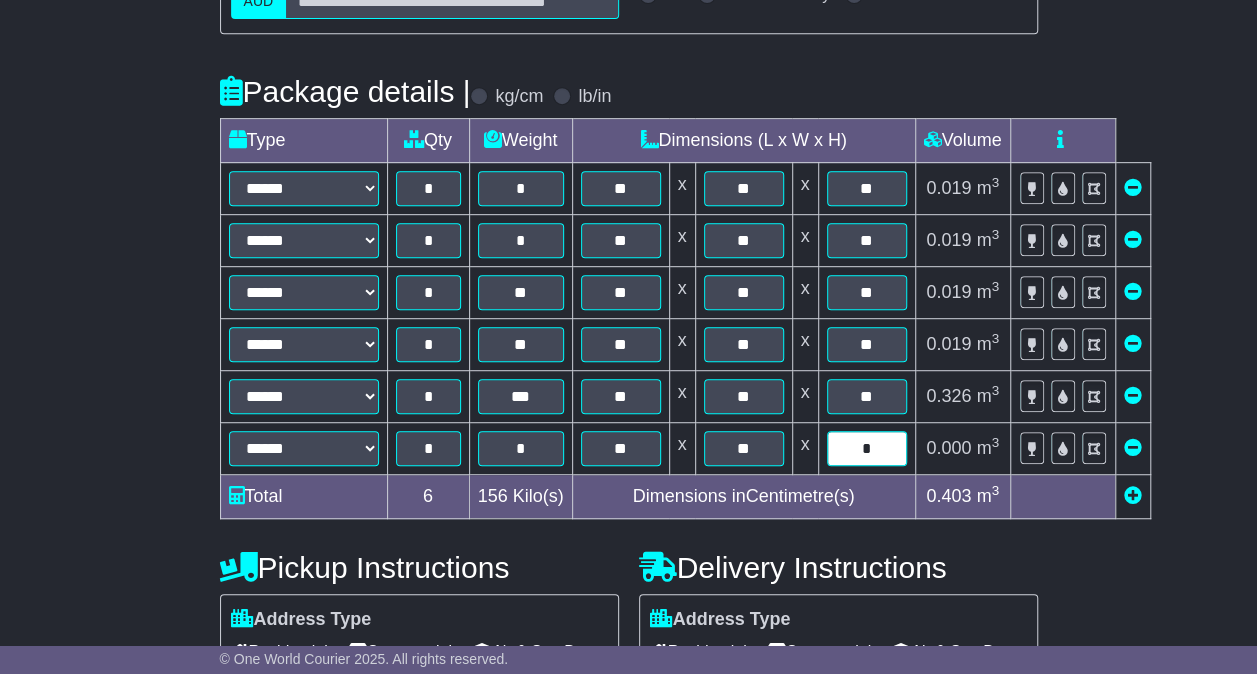 type on "*" 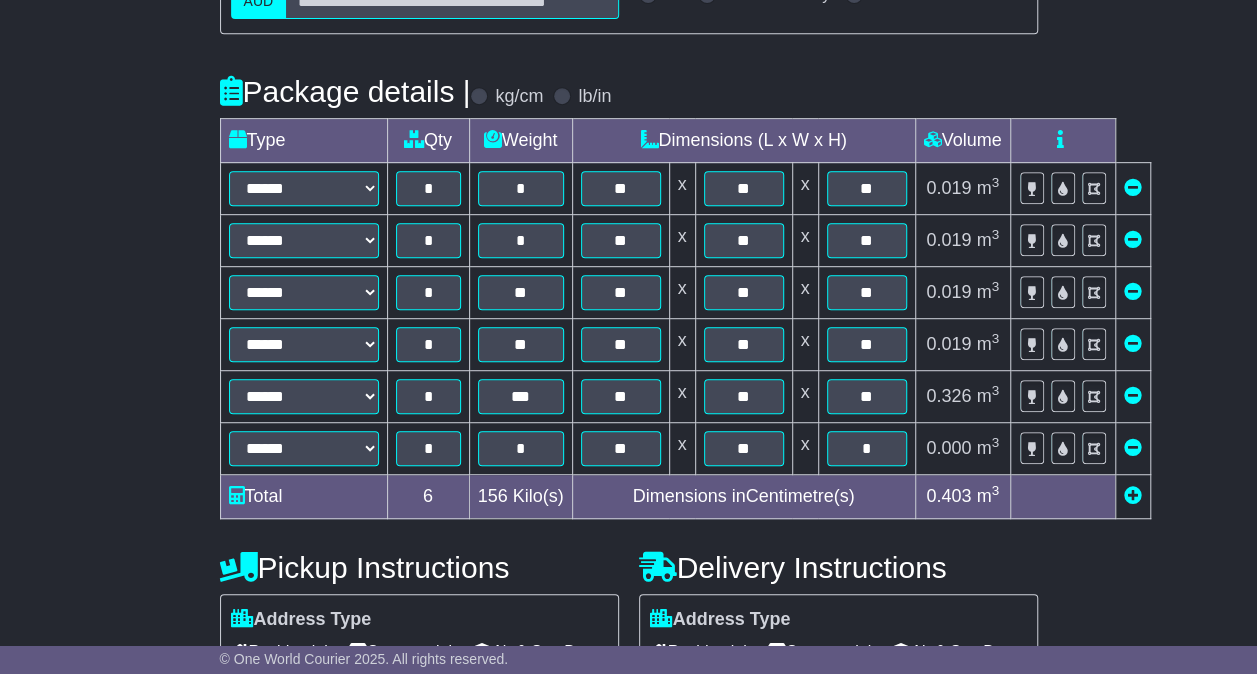 scroll, scrollTop: 878, scrollLeft: 0, axis: vertical 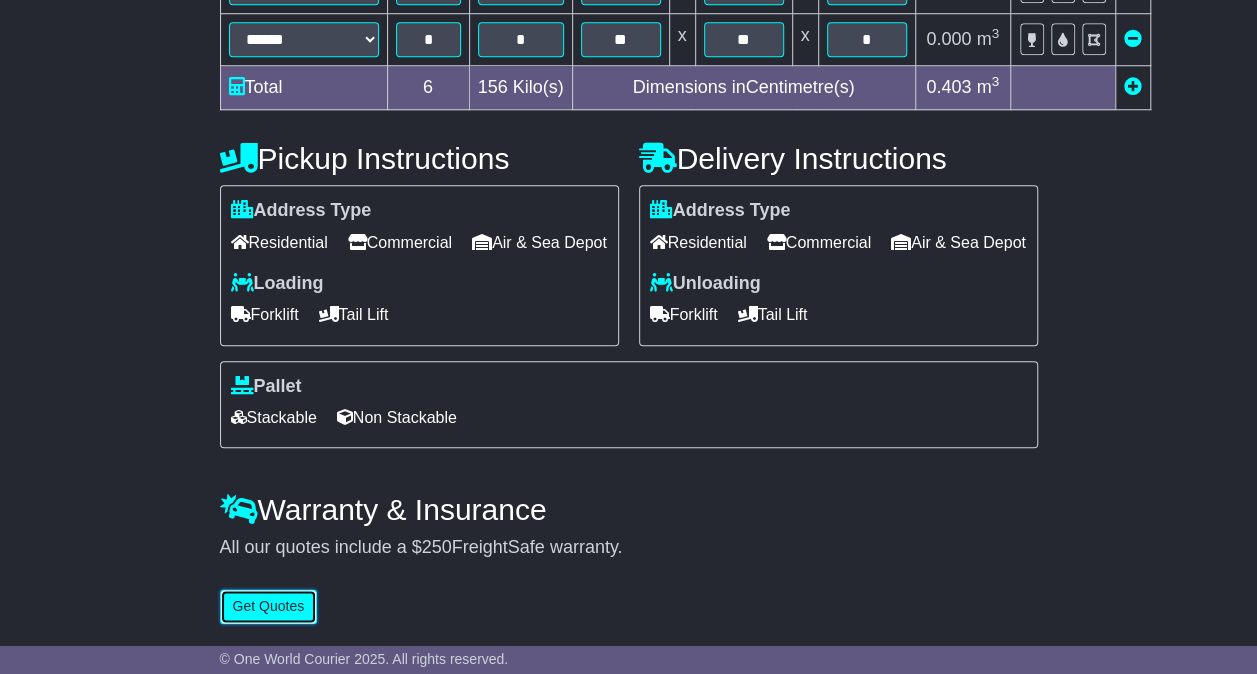 type 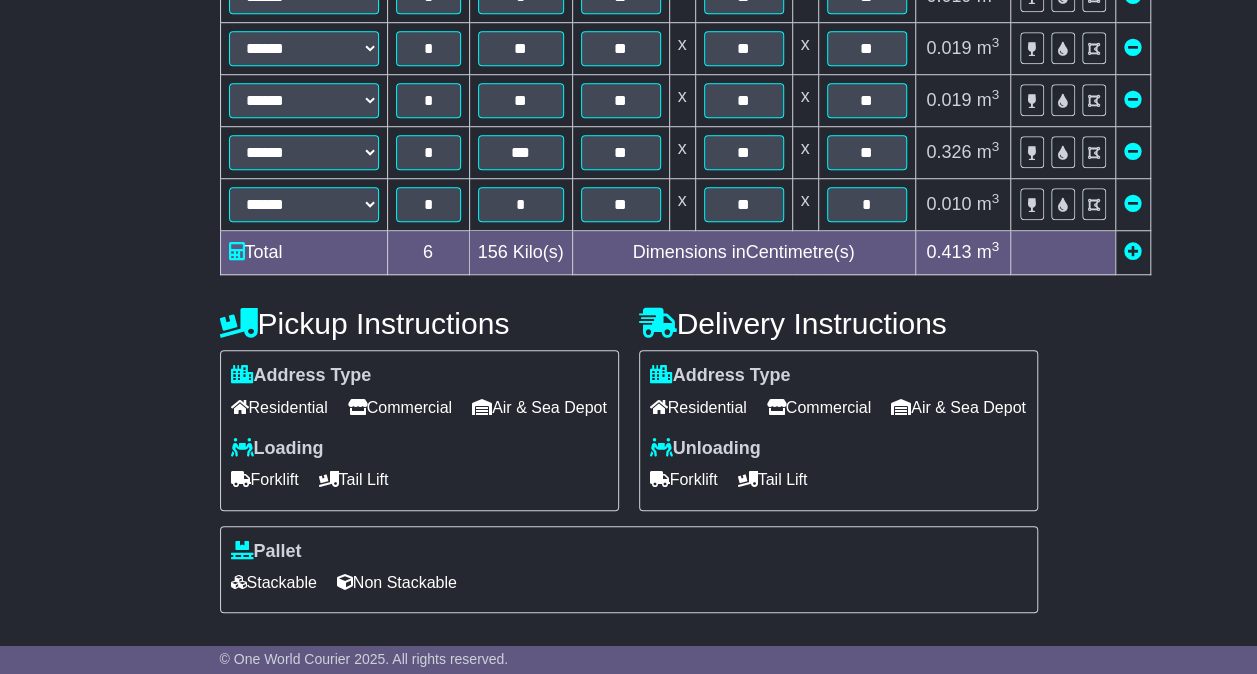 scroll, scrollTop: 478, scrollLeft: 0, axis: vertical 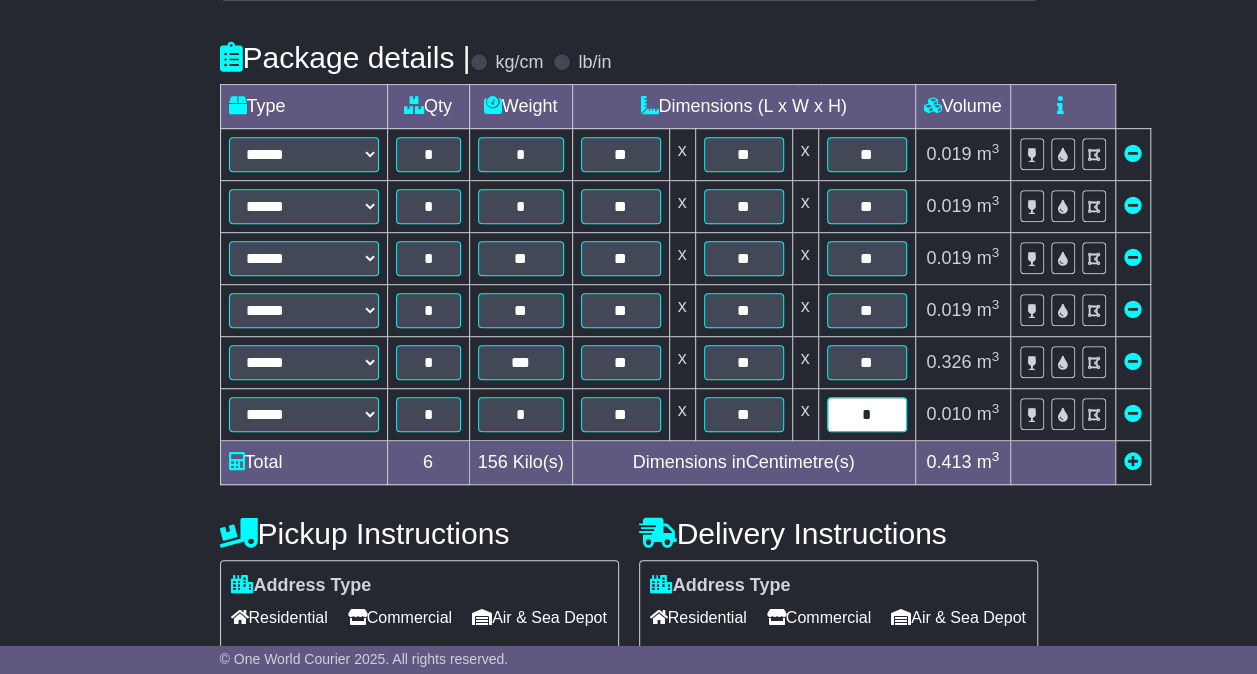drag, startPoint x: 830, startPoint y: 409, endPoint x: 607, endPoint y: 420, distance: 223.27113 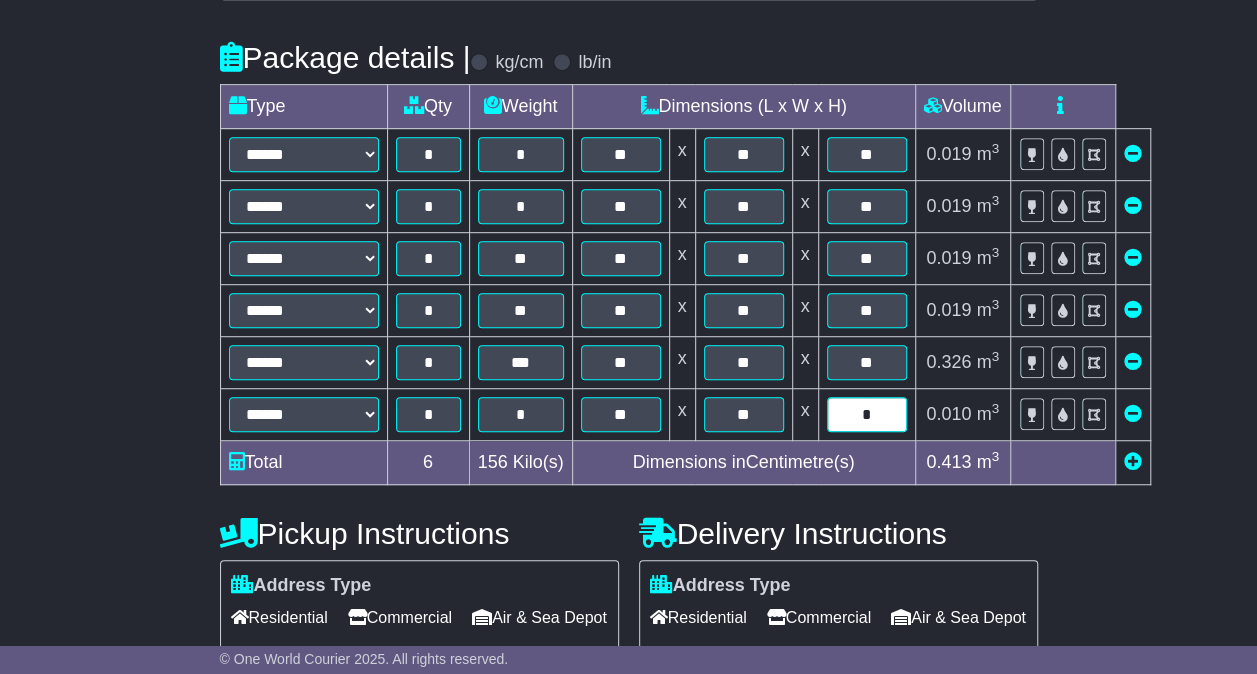 click on "****** ****** *** ******** ***** **** **** ****** *** *******
*
*
**
x
**
x
*
0.010
m 3
ft 3" at bounding box center (685, 415) 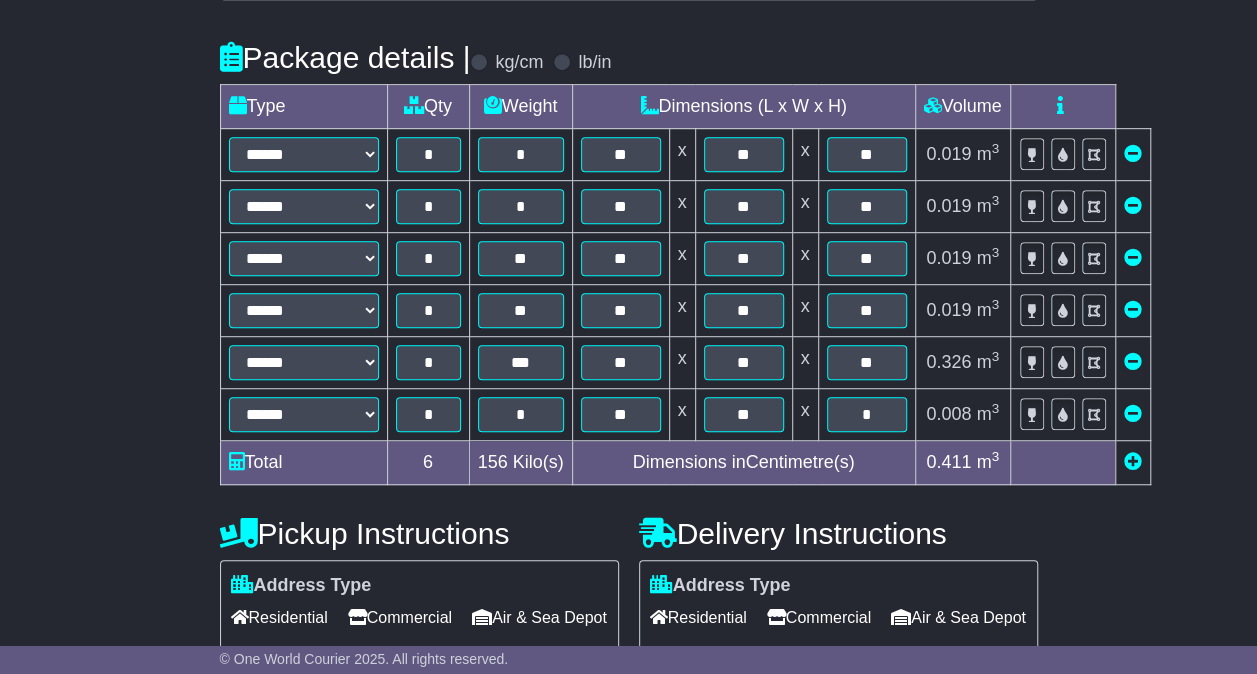 scroll, scrollTop: 878, scrollLeft: 0, axis: vertical 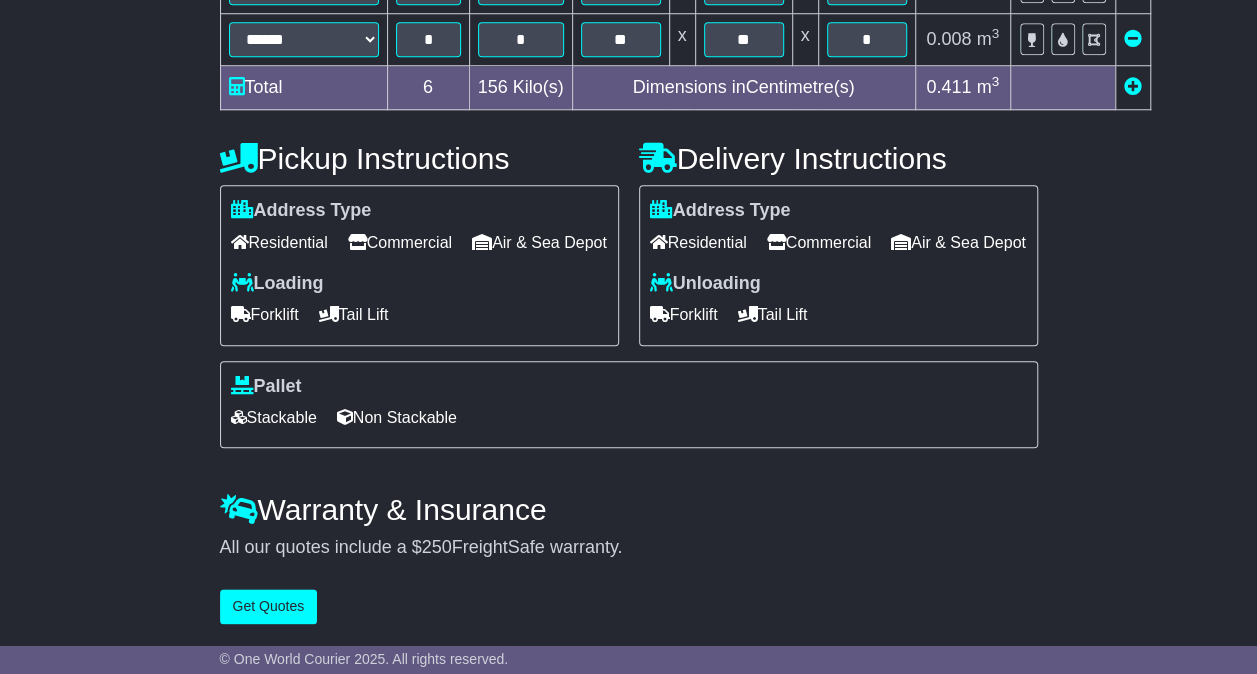 click on "Commercial" at bounding box center (400, 242) 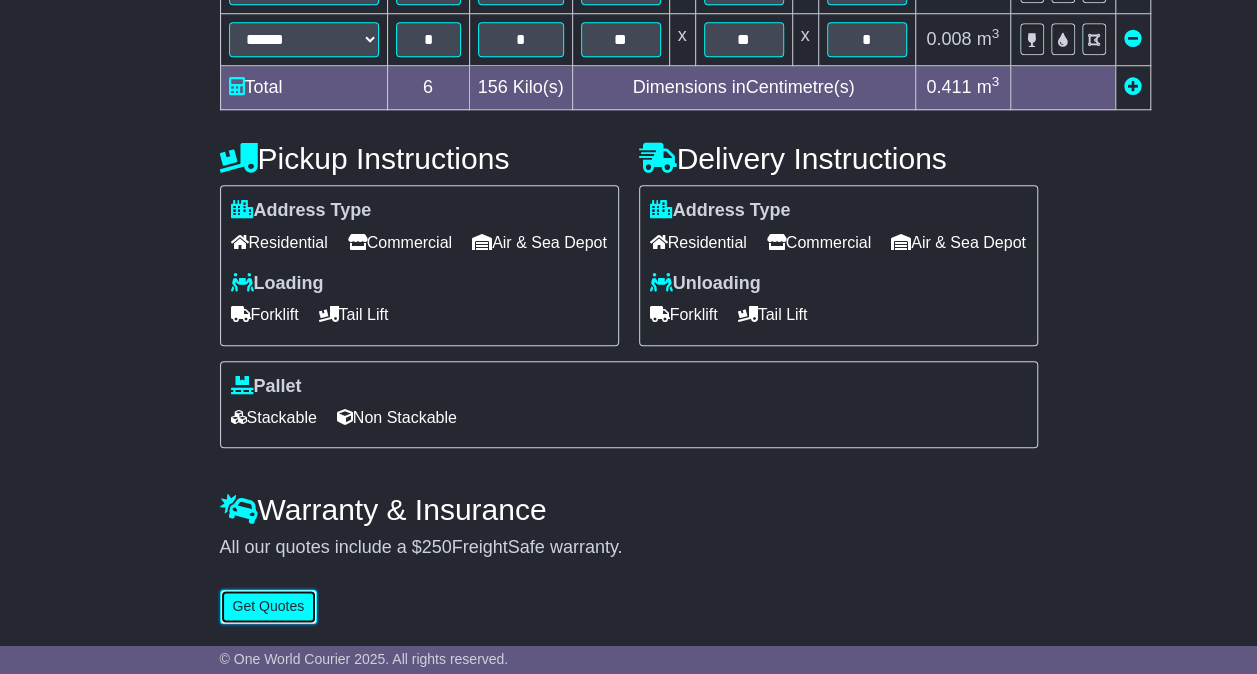 click on "Get Quotes" at bounding box center (269, 606) 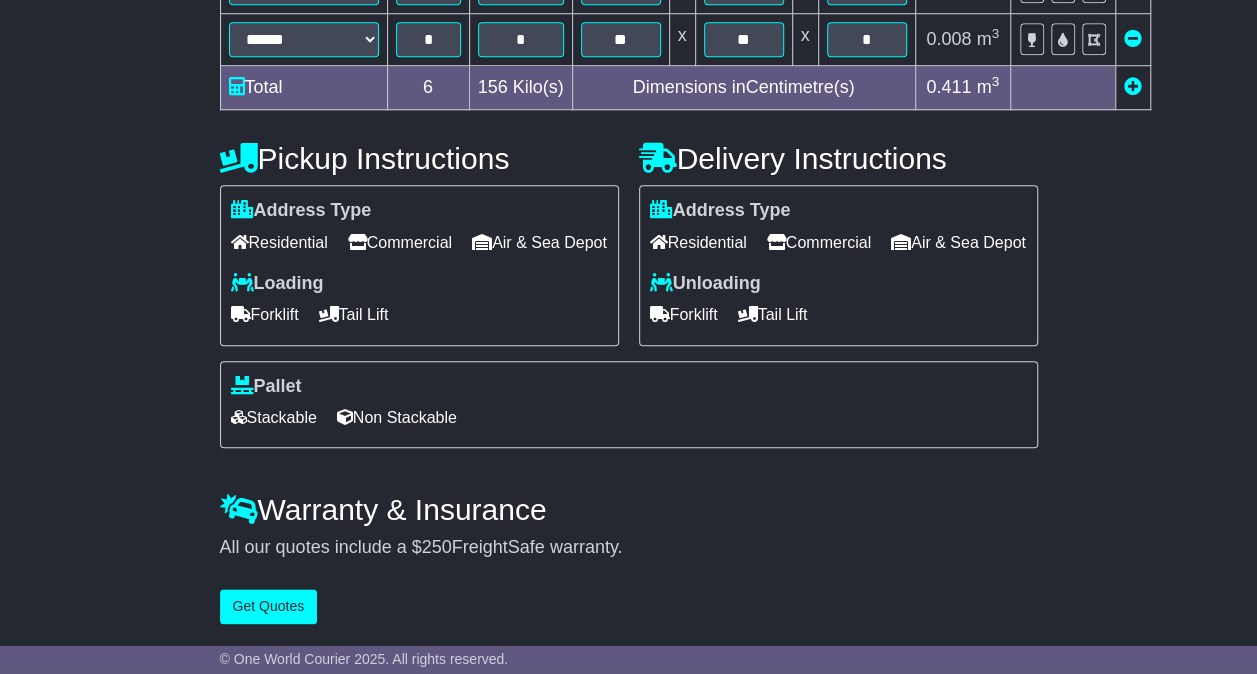 scroll, scrollTop: 0, scrollLeft: 0, axis: both 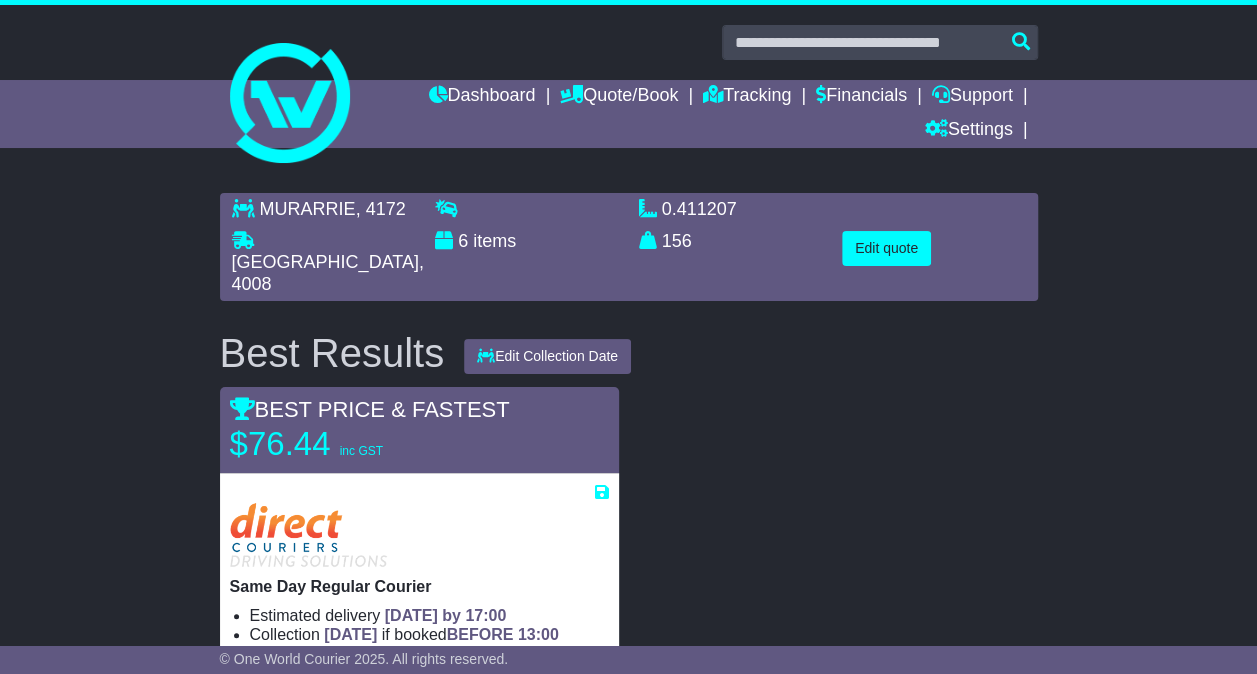 click on "MURARRIE , 4172
BRISBANE AIRPORT , 4008
6   items
0.411207
m 3
in 3
156  kg(s)  lb(s)" at bounding box center [628, 918] 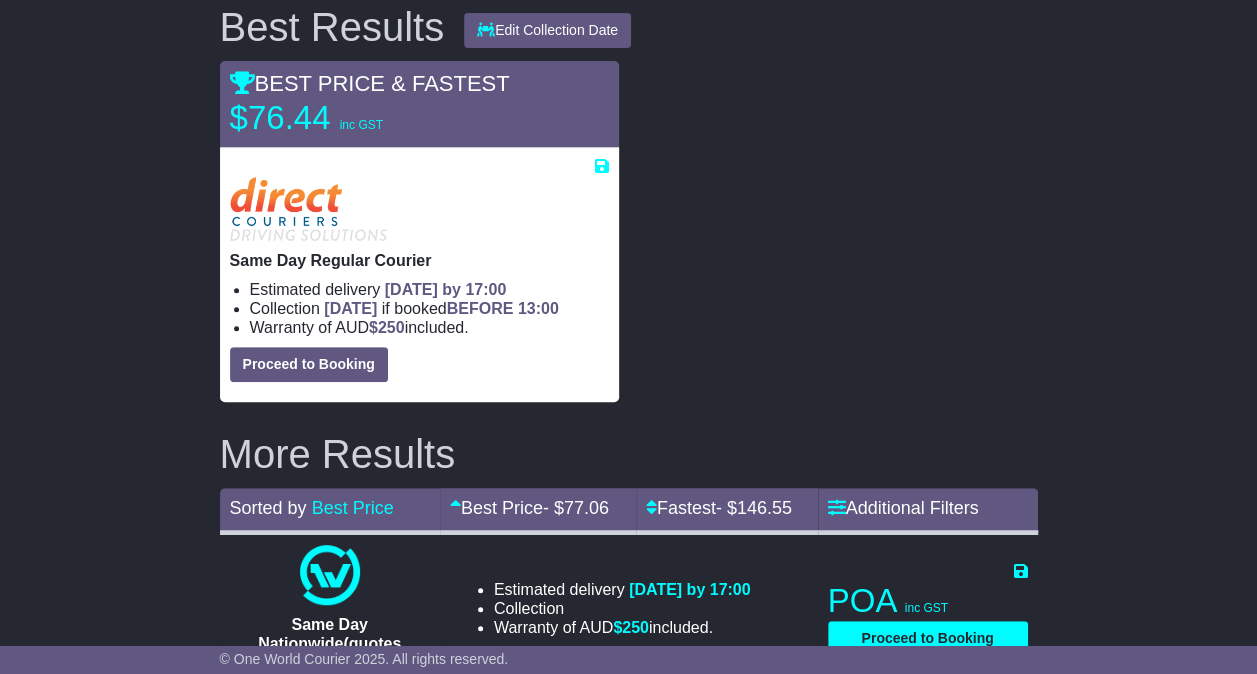 scroll, scrollTop: 300, scrollLeft: 0, axis: vertical 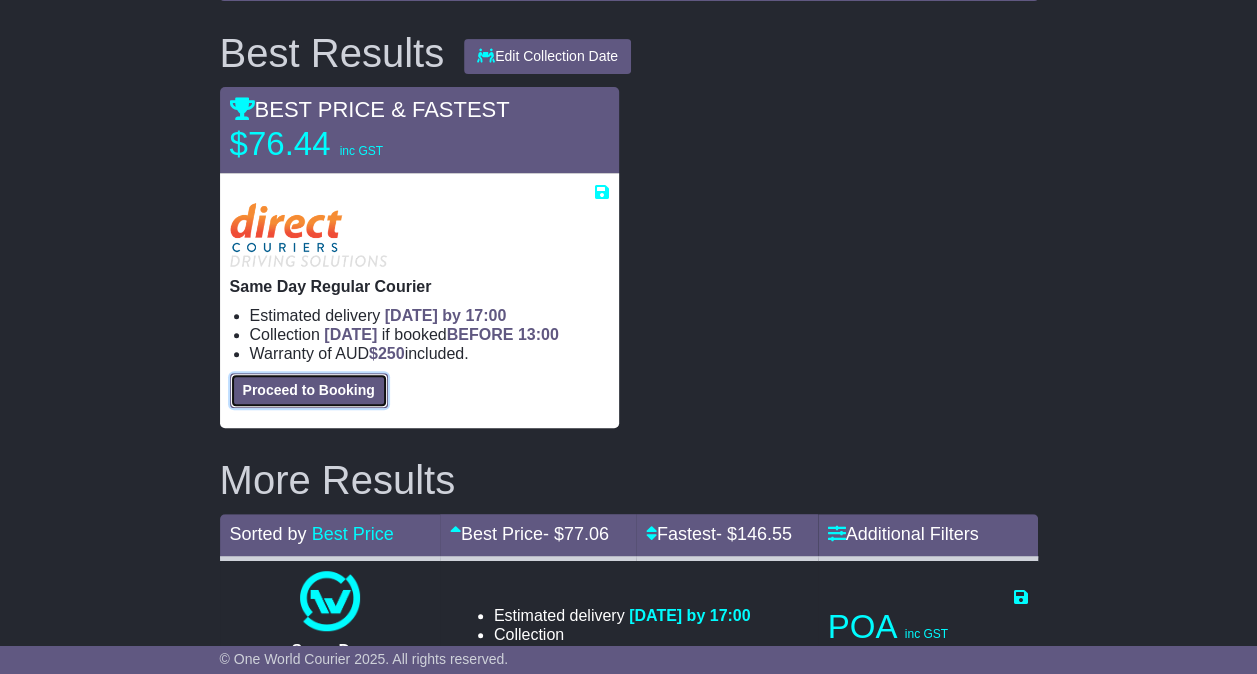 click on "Proceed to Booking" at bounding box center [309, 390] 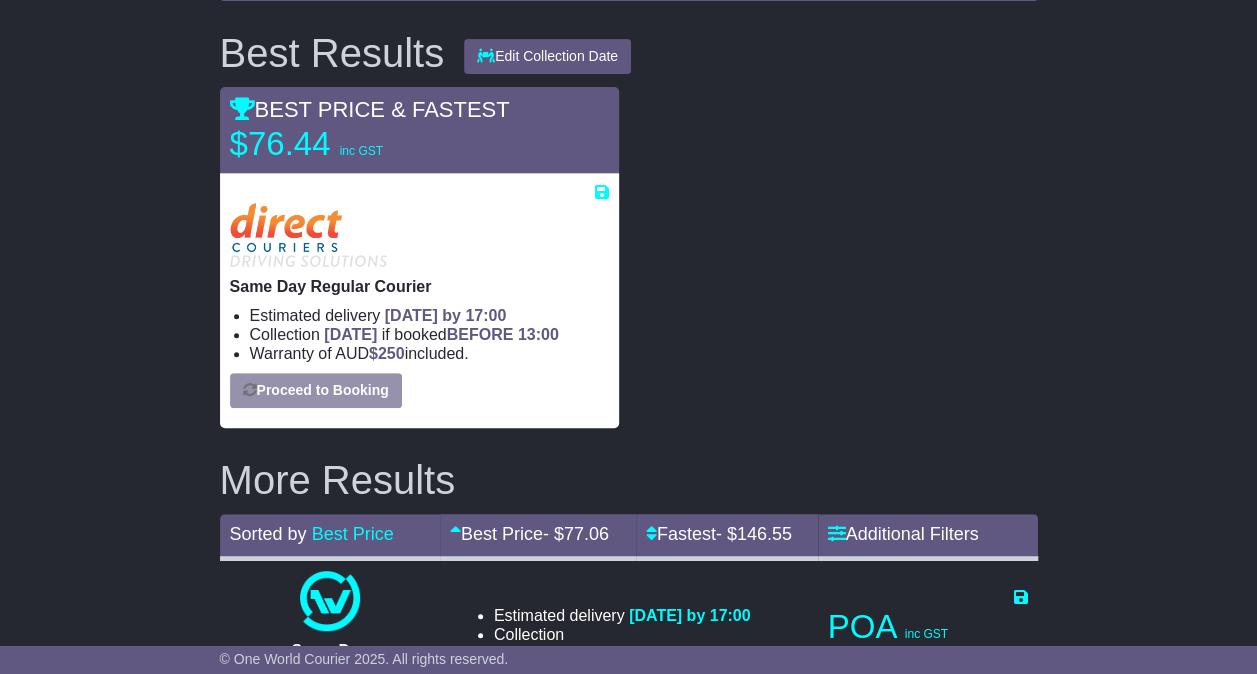 select on "*****" 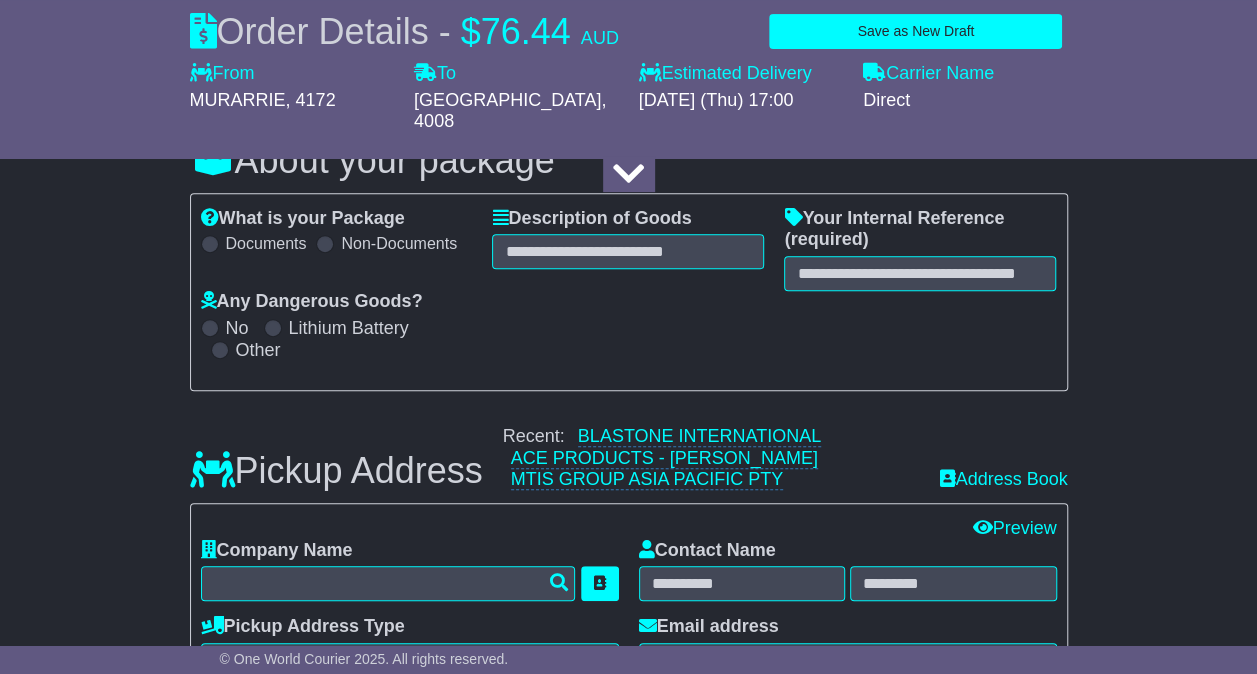 drag, startPoint x: 907, startPoint y: 327, endPoint x: 863, endPoint y: 335, distance: 44.72136 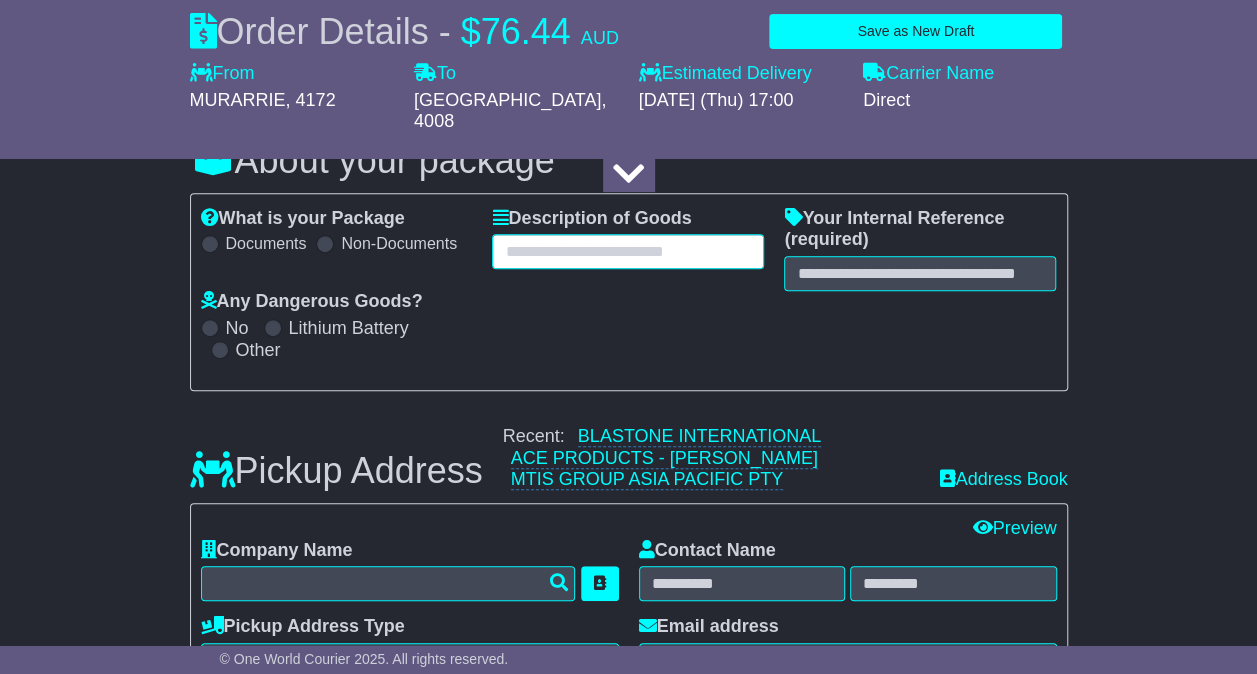drag, startPoint x: 678, startPoint y: 251, endPoint x: 690, endPoint y: 250, distance: 12.0415945 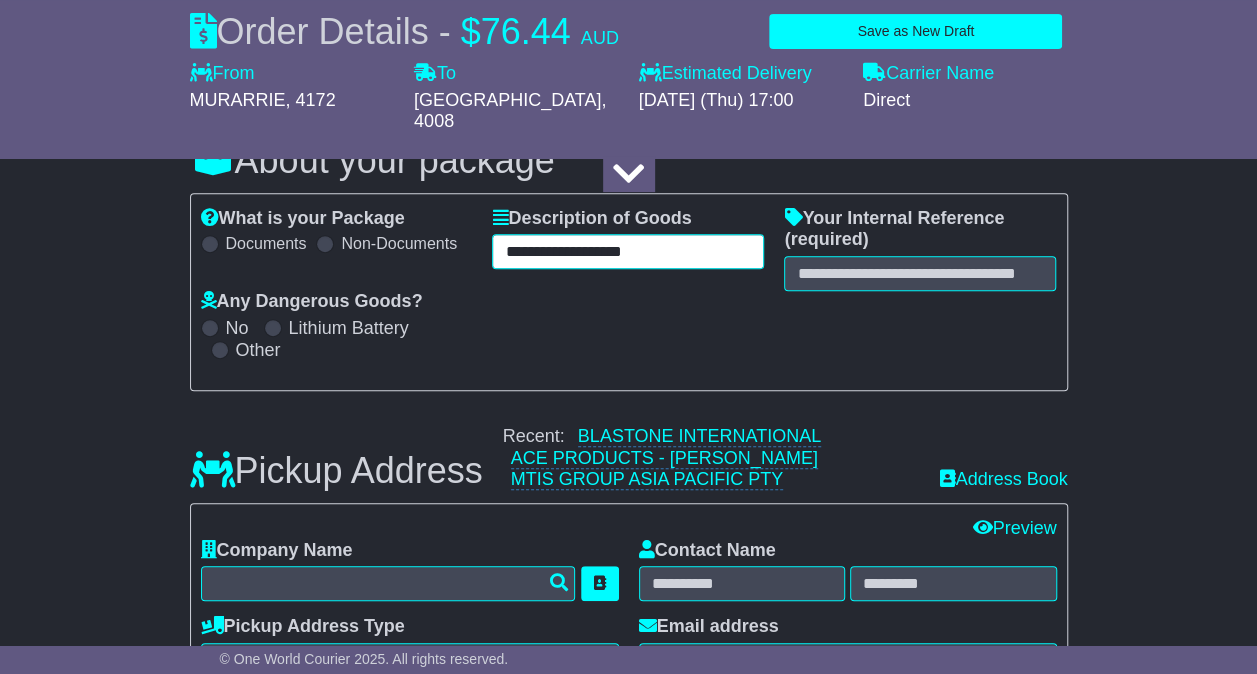 type on "**********" 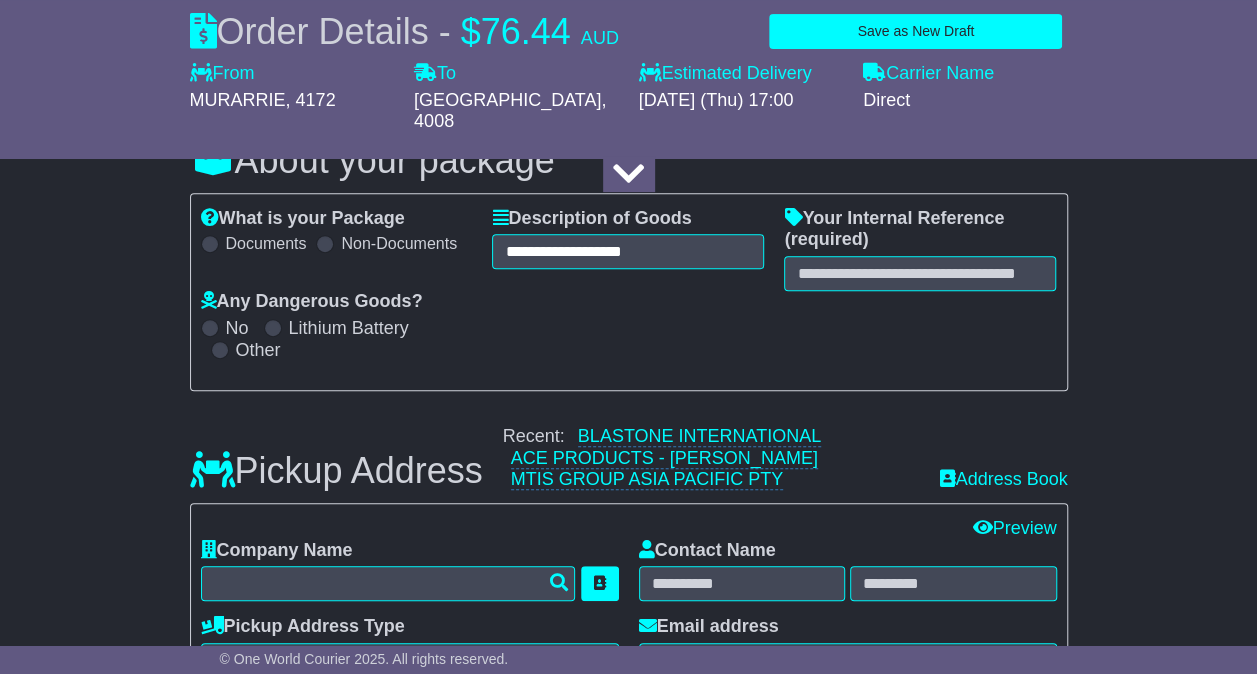click on "**********" at bounding box center [629, 292] 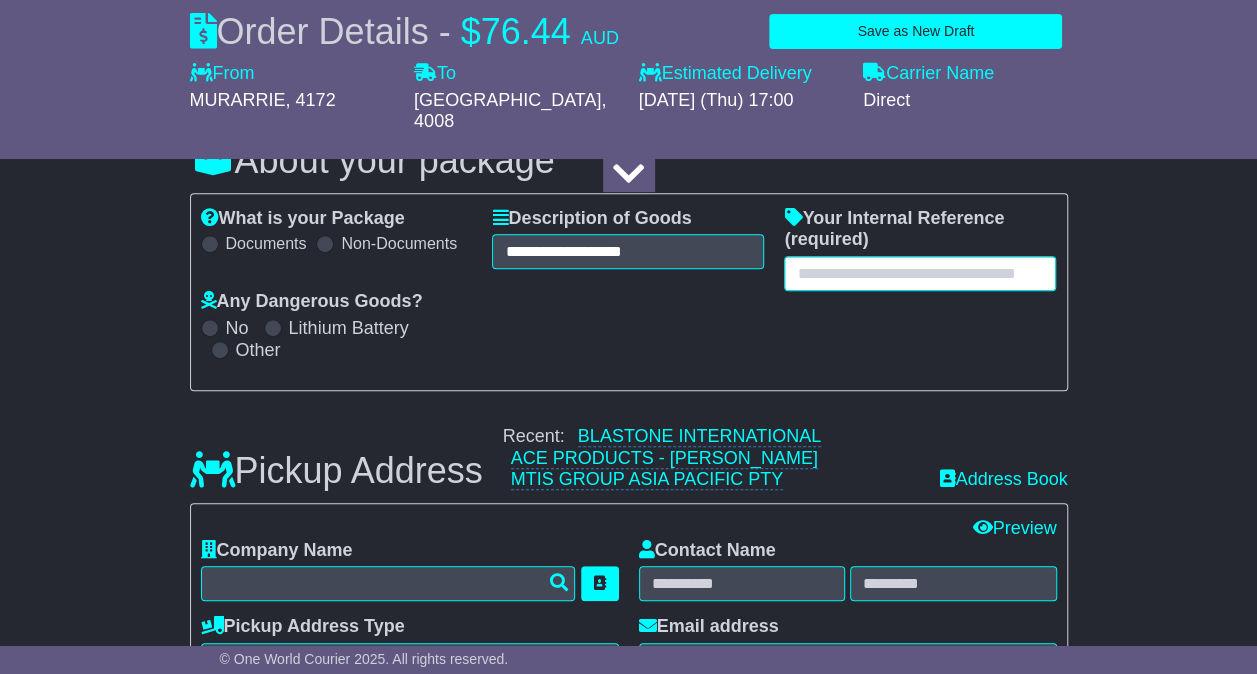 click at bounding box center (920, 273) 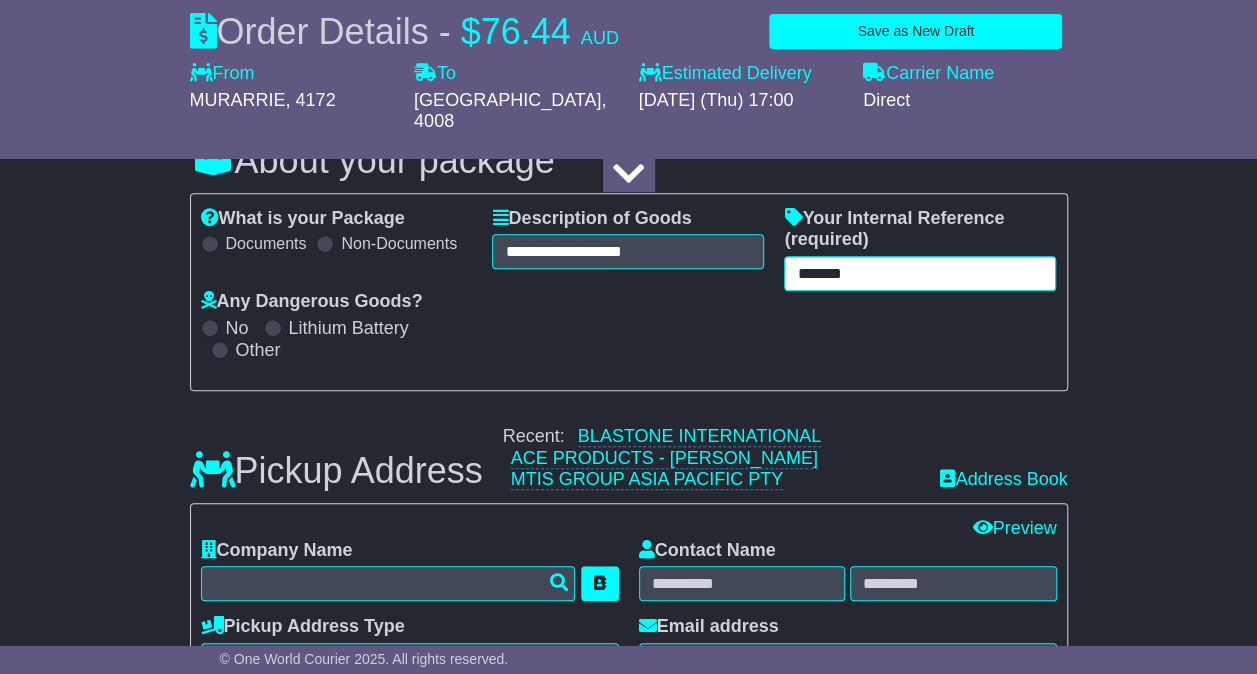 type on "*******" 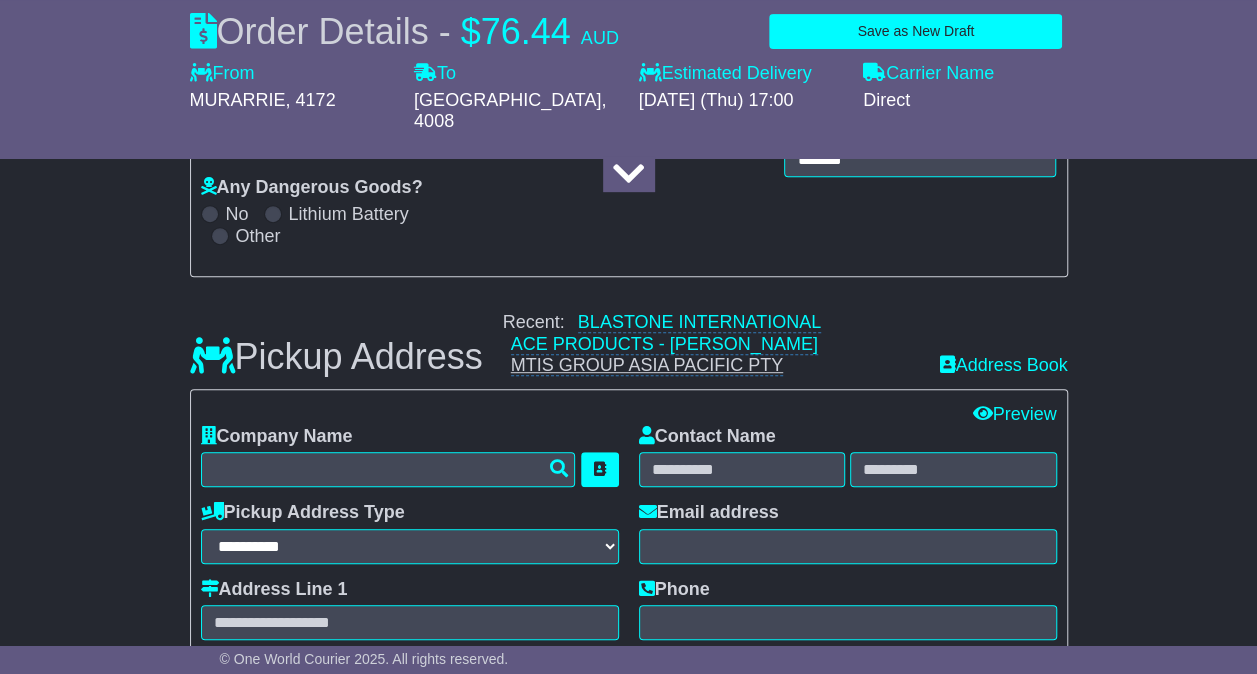 scroll, scrollTop: 400, scrollLeft: 0, axis: vertical 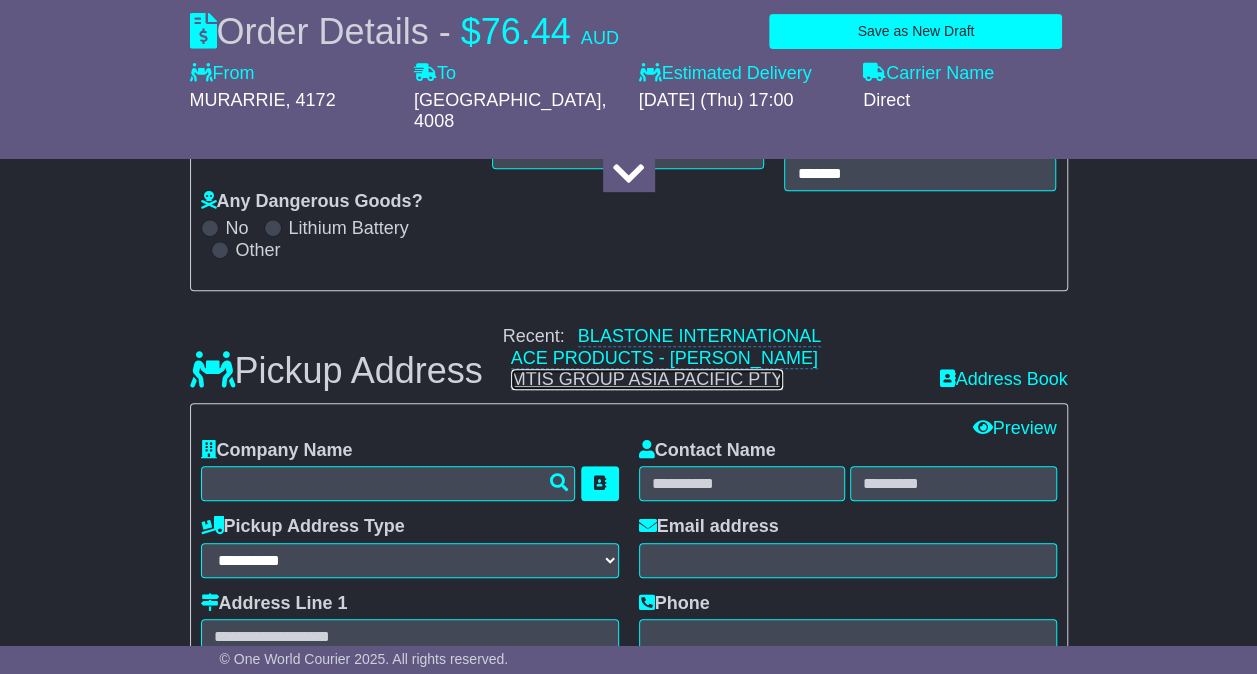 click on "MTIS GROUP ASIA PACIFIC PTY" at bounding box center (647, 379) 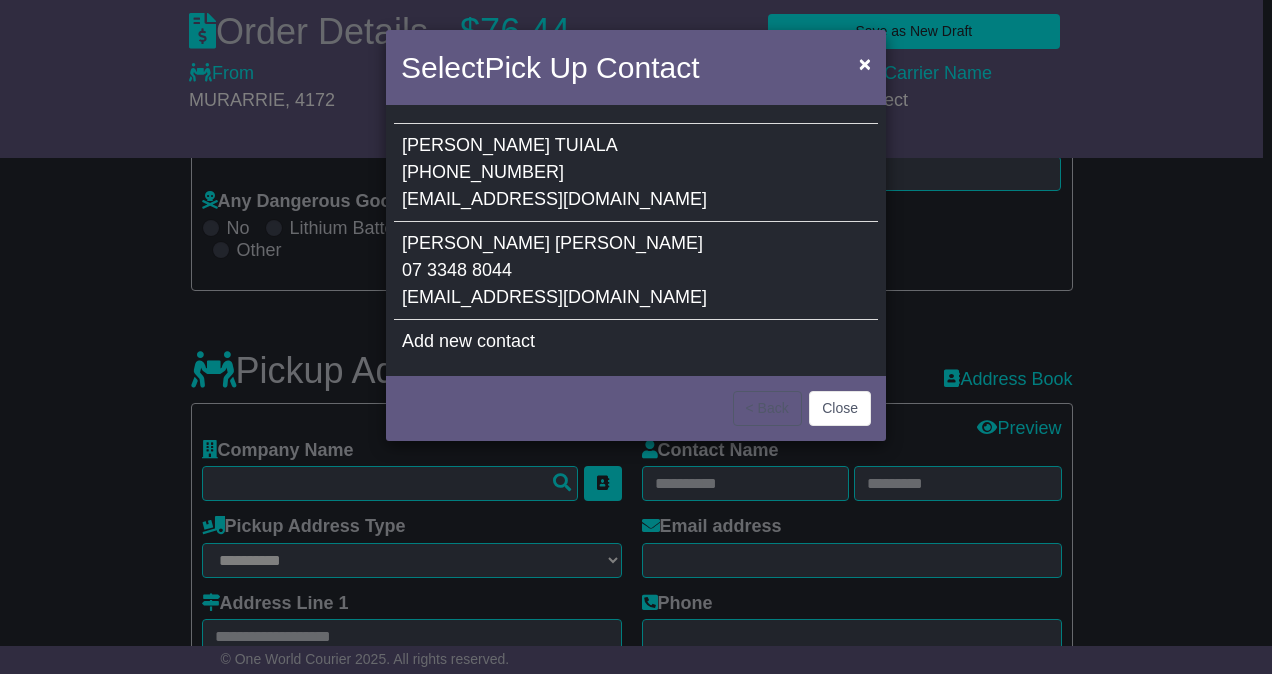 click on "jleahy@mtisgroup.com" at bounding box center [554, 297] 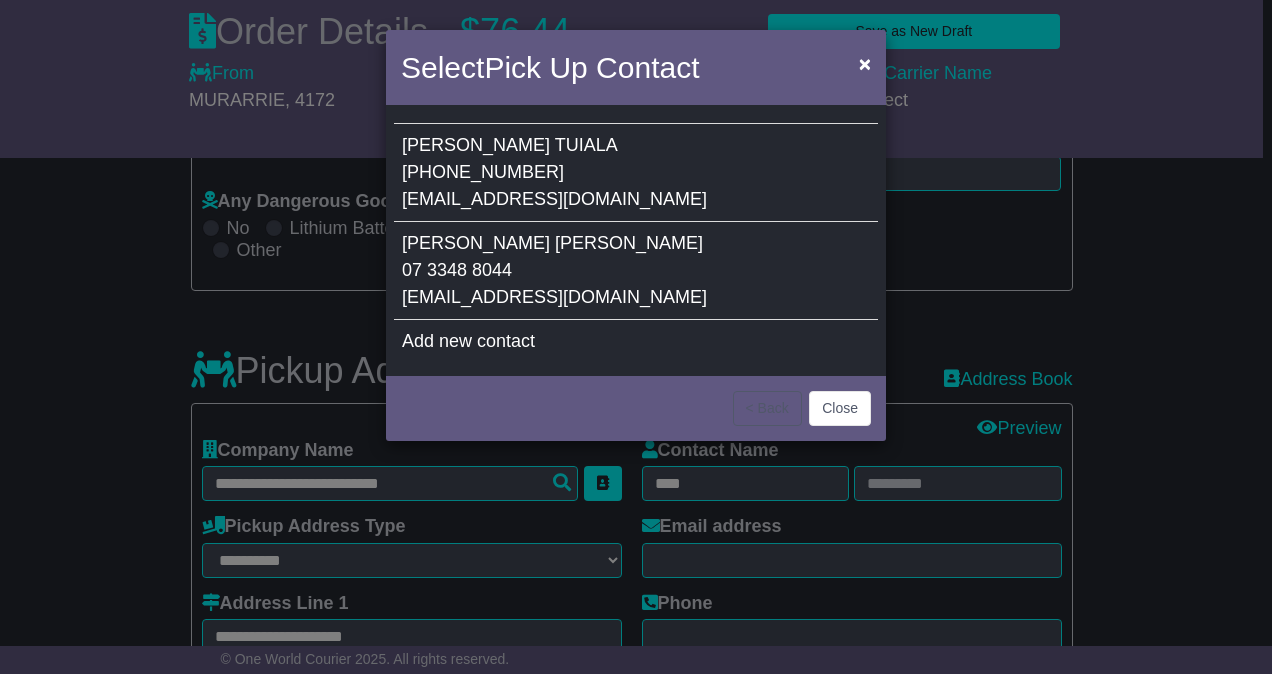 type on "*****" 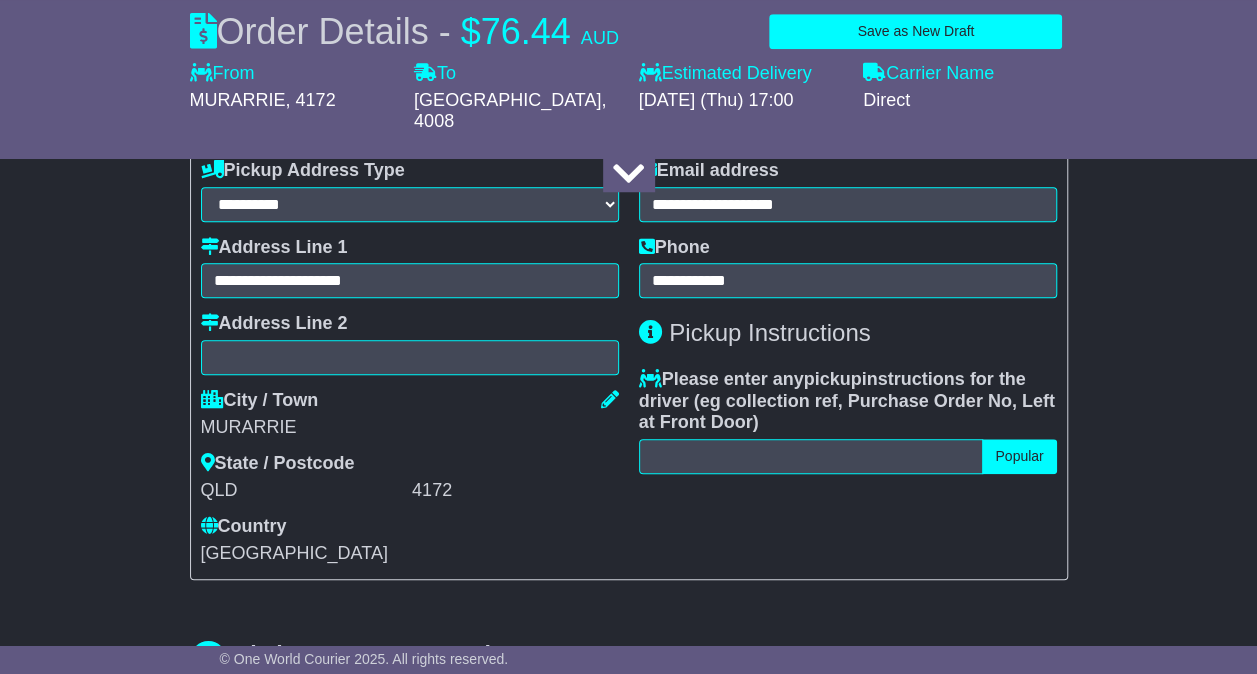 scroll, scrollTop: 800, scrollLeft: 0, axis: vertical 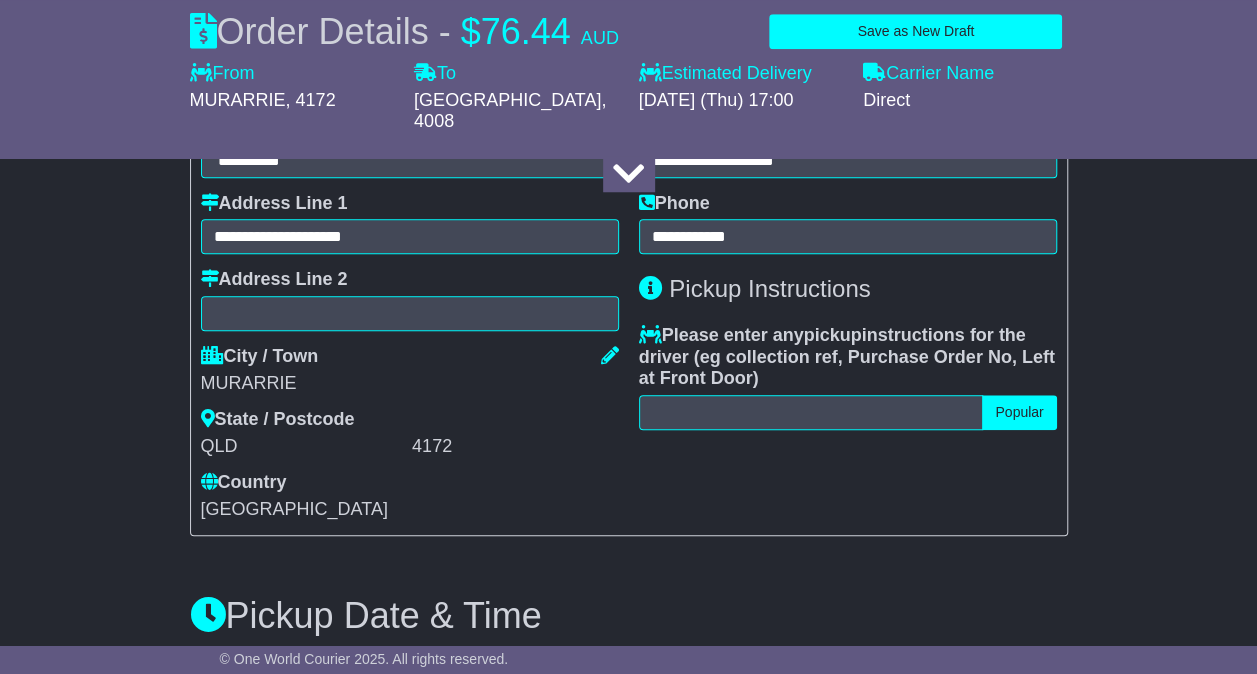 click on "Please enter any  pickup  instructions for the driver ( eg collection ref, Purchase Order No, Left at Front Door )" at bounding box center (848, 357) 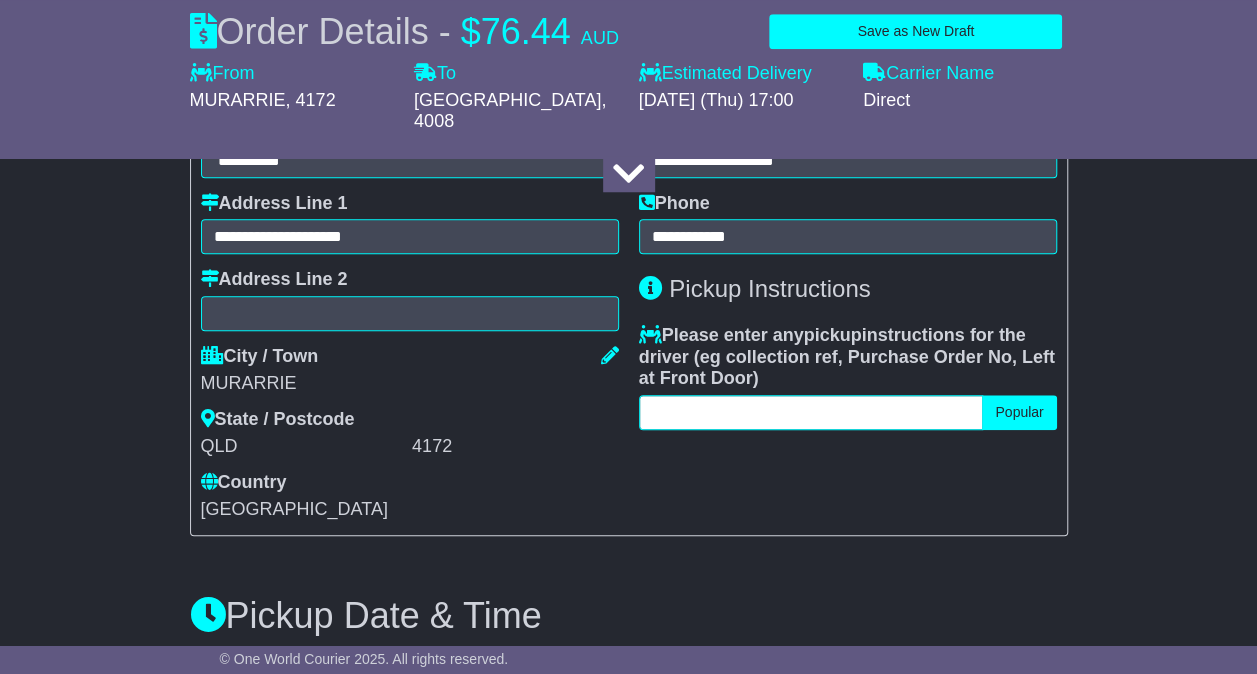 click at bounding box center (811, 412) 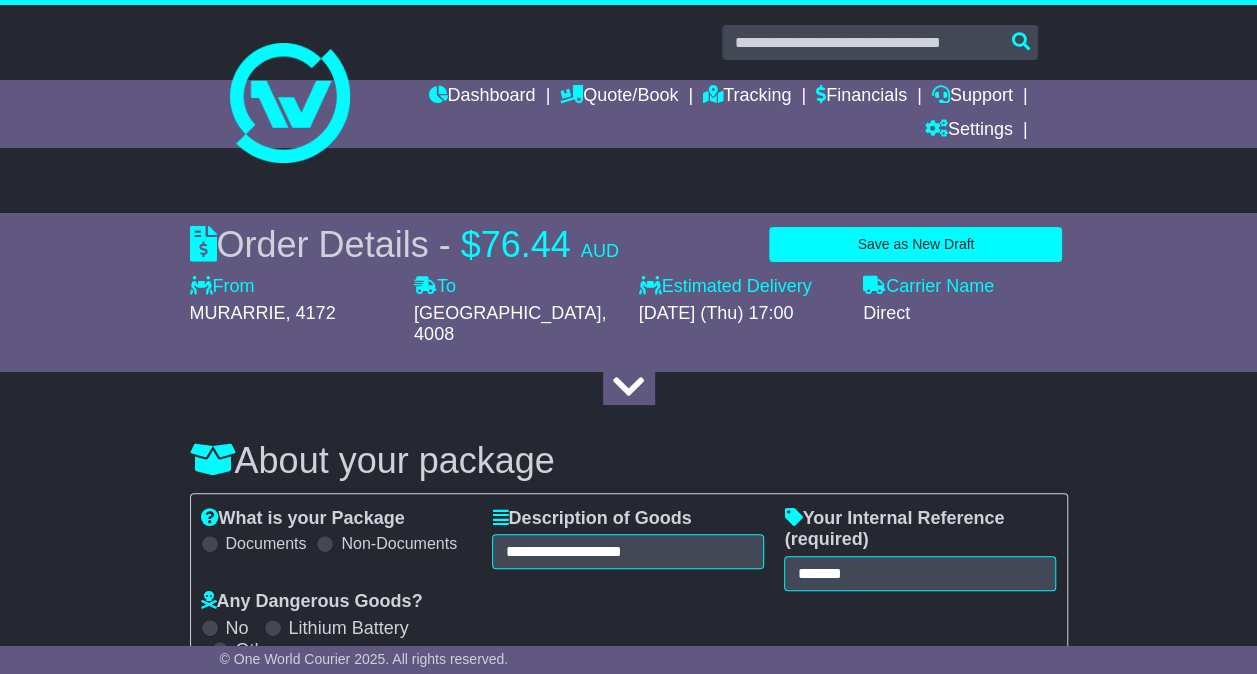 scroll, scrollTop: 0, scrollLeft: 0, axis: both 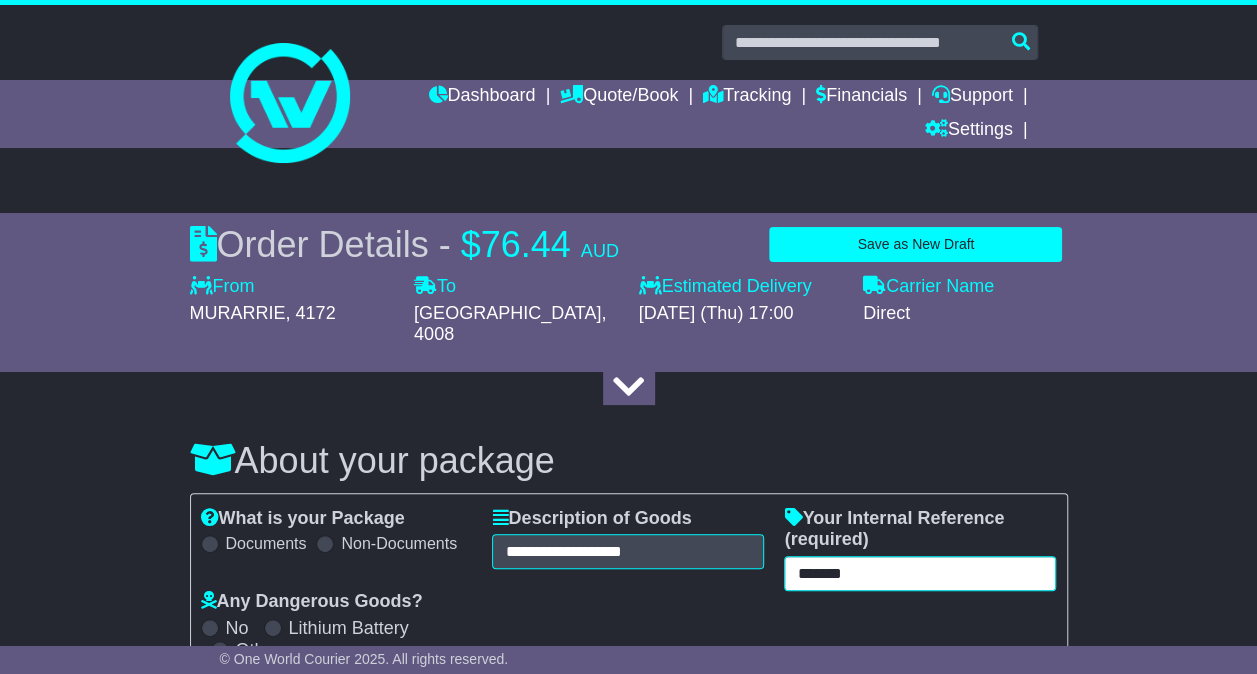 drag, startPoint x: 622, startPoint y: 576, endPoint x: 525, endPoint y: 577, distance: 97.00516 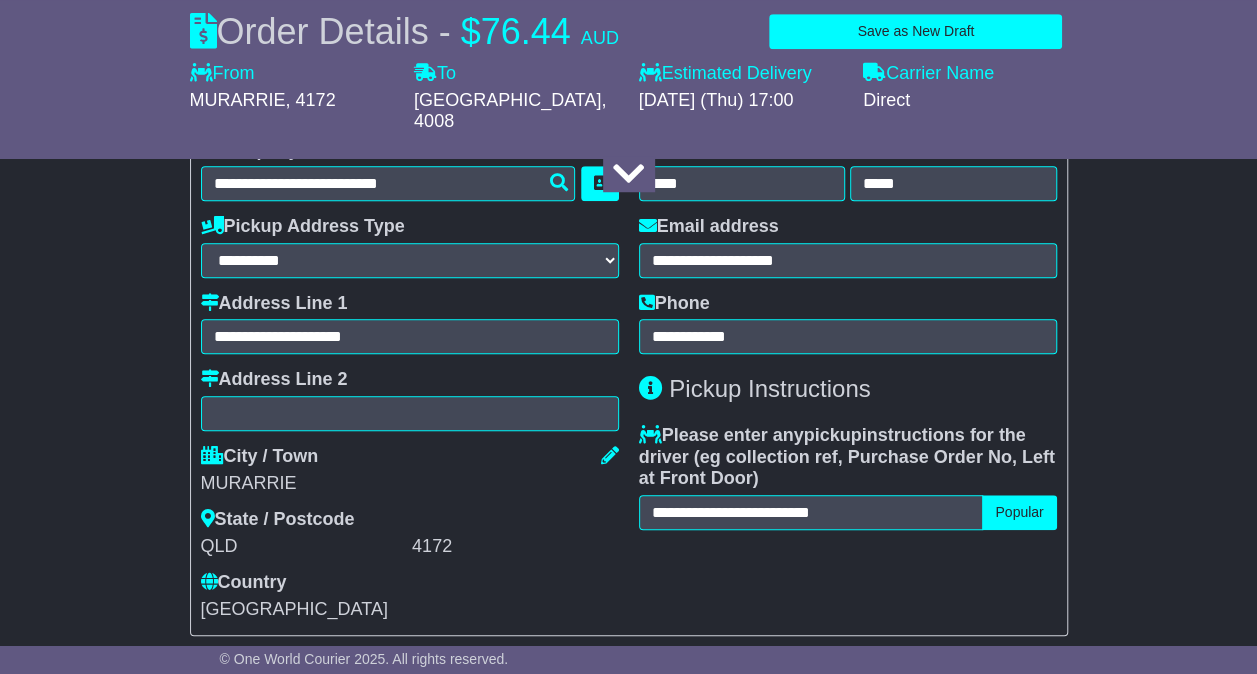 scroll, scrollTop: 1000, scrollLeft: 0, axis: vertical 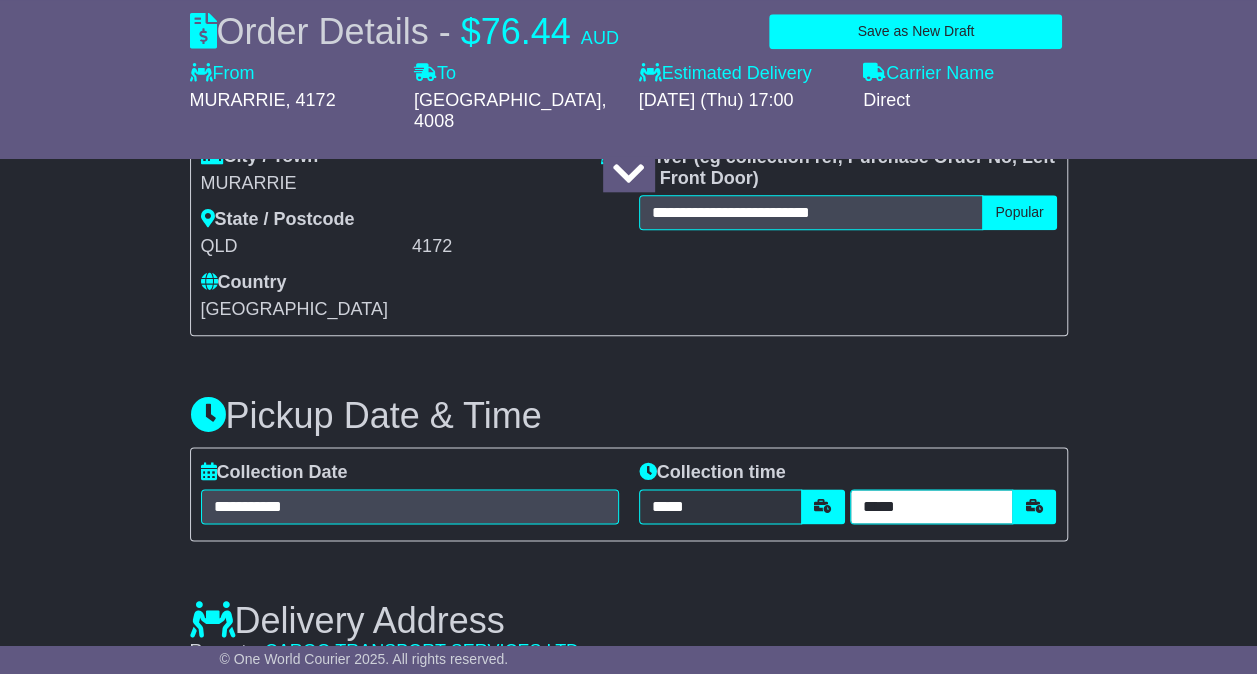 click on "*****" at bounding box center [931, 506] 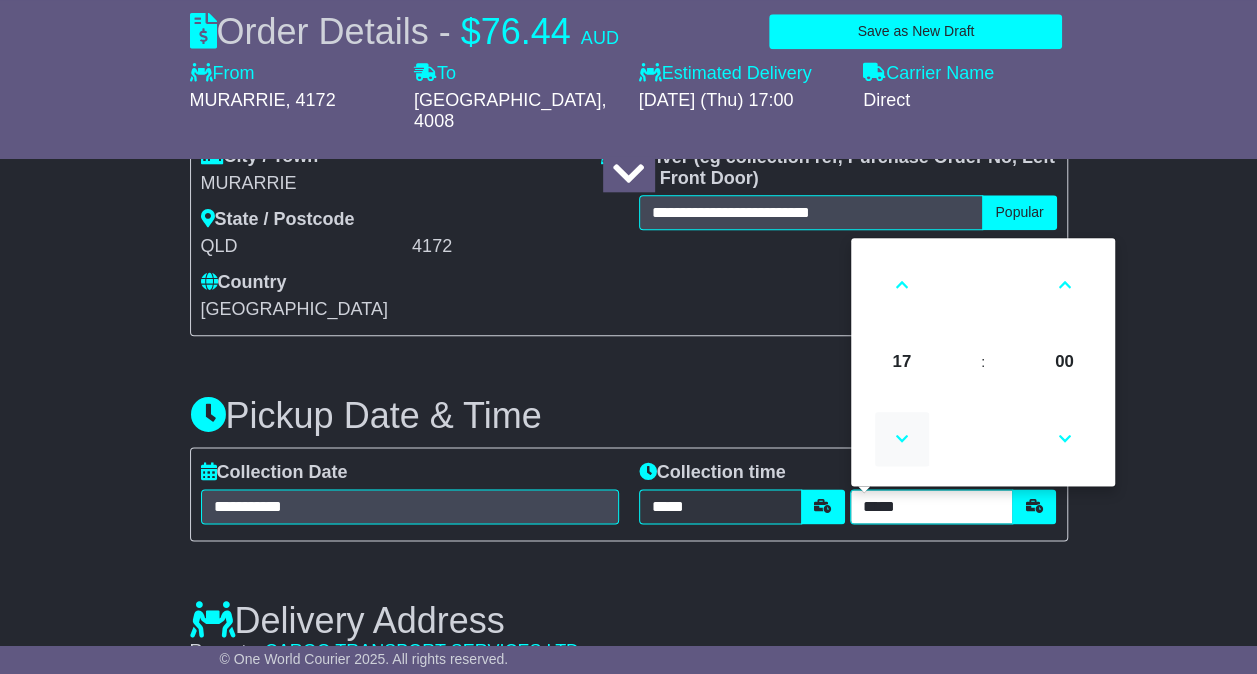 click at bounding box center [902, 439] 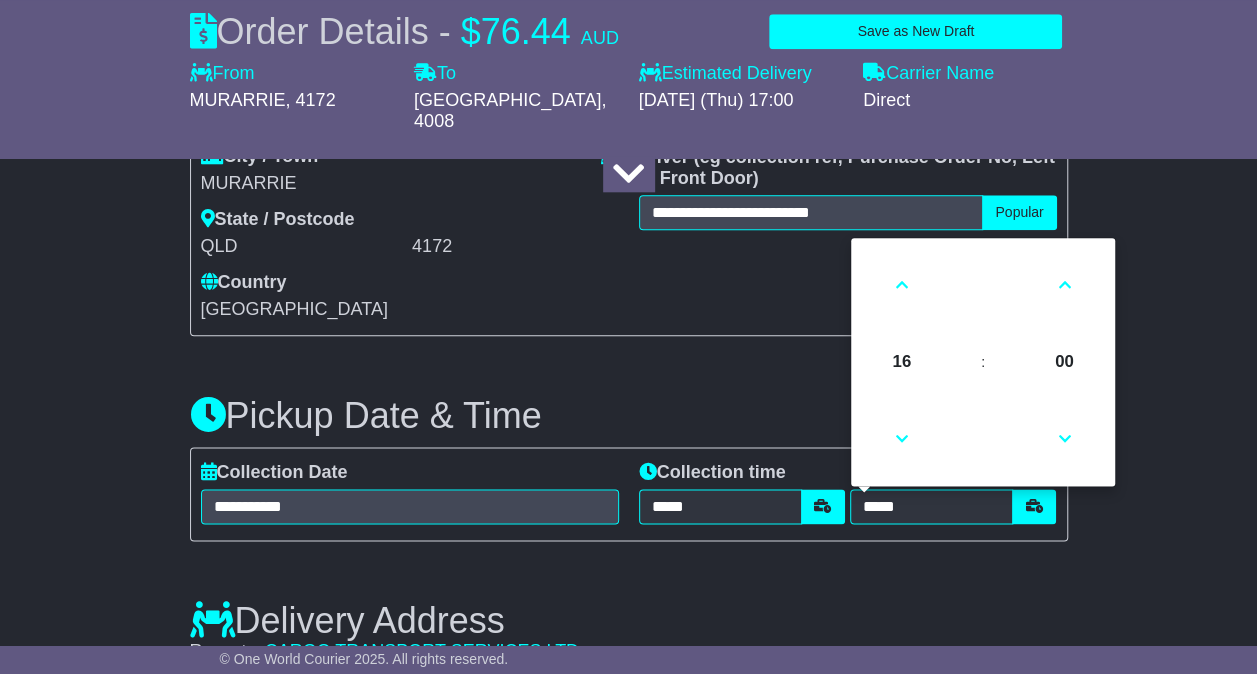 click on "**********" at bounding box center [628, 995] 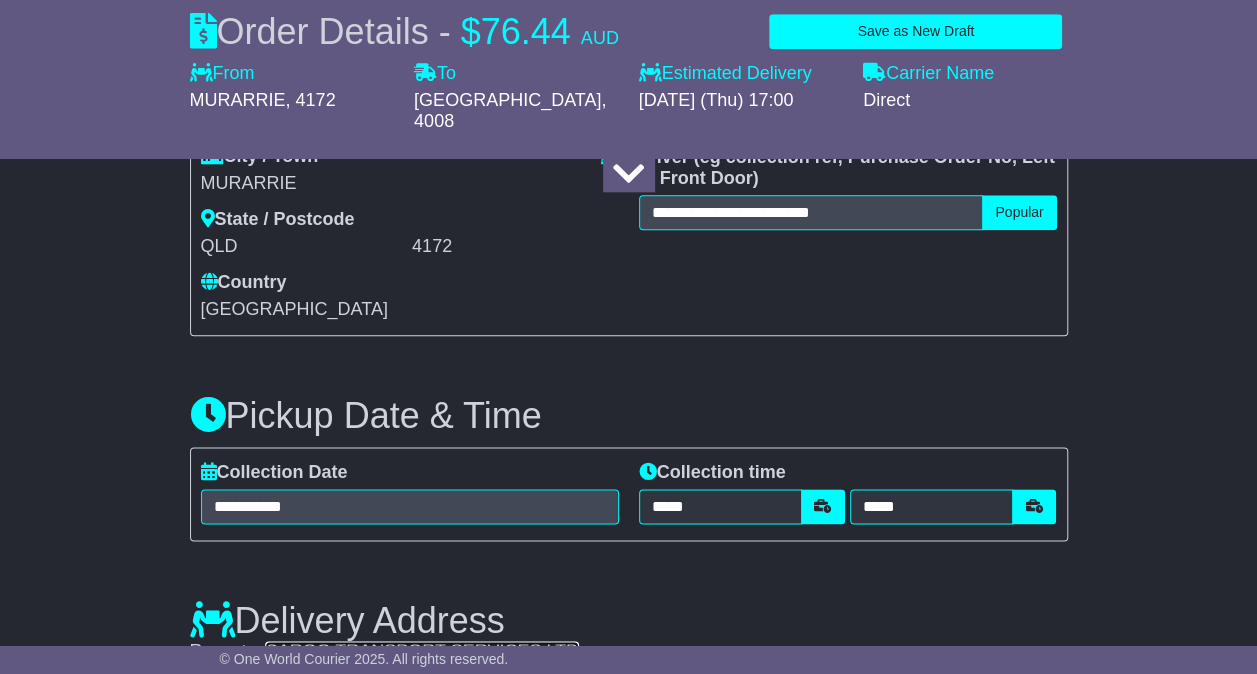click on "CARGO TRANSPORT SERVICES LTD" at bounding box center (422, 651) 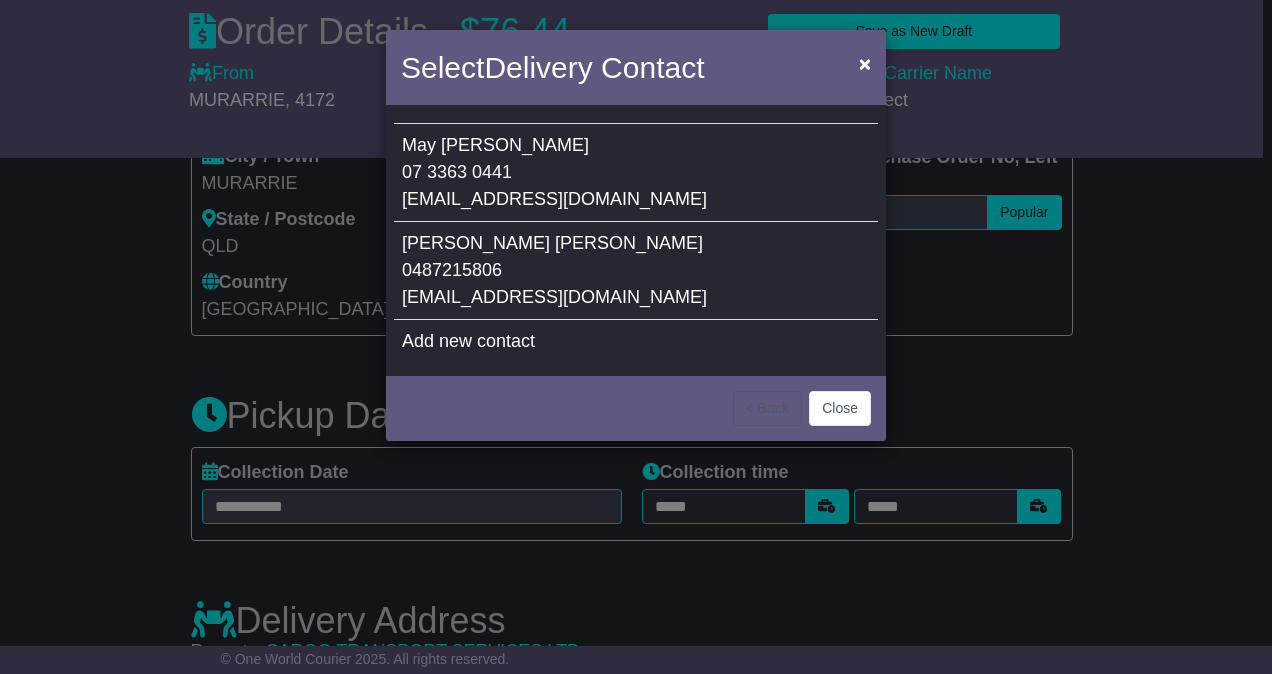 click on "jvmckinneyphoto@gmail.com" at bounding box center (554, 297) 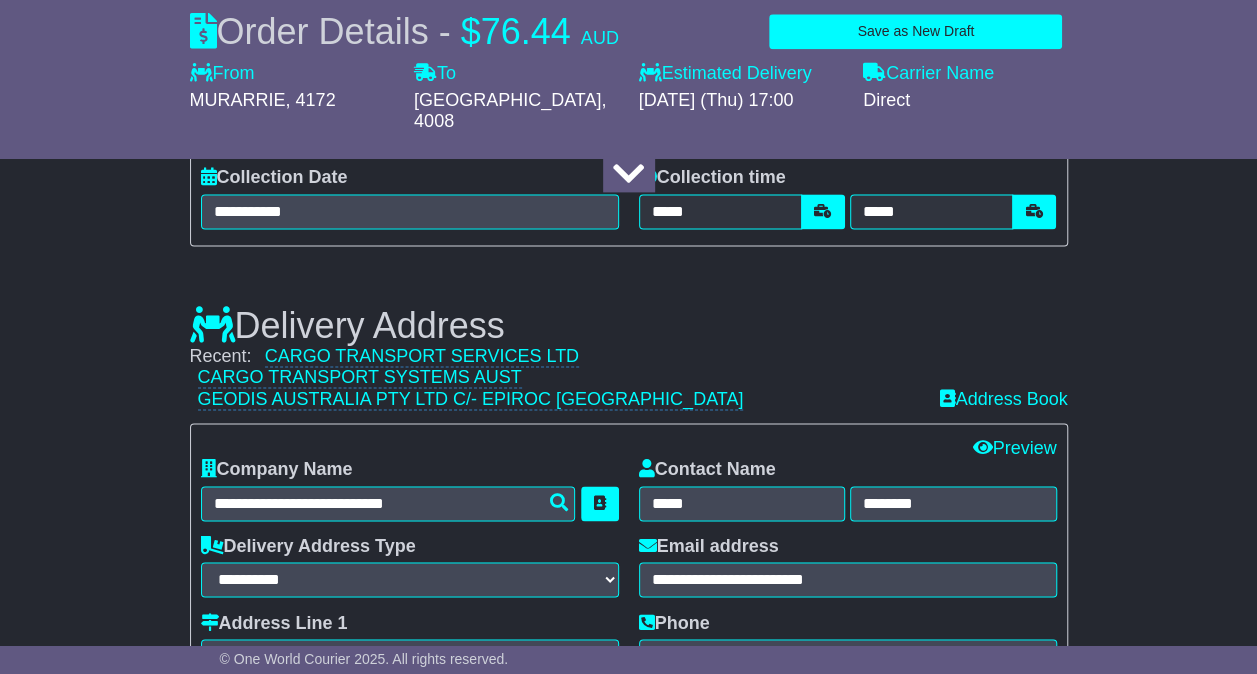 scroll, scrollTop: 1800, scrollLeft: 0, axis: vertical 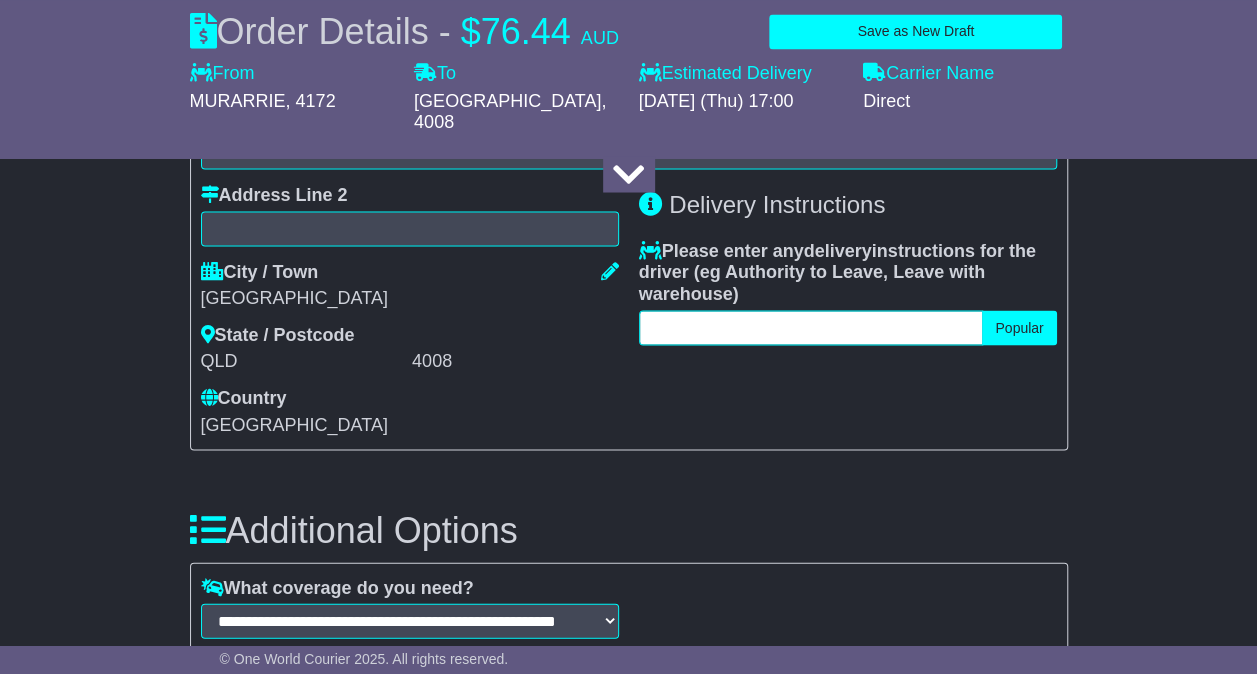 click at bounding box center (811, 327) 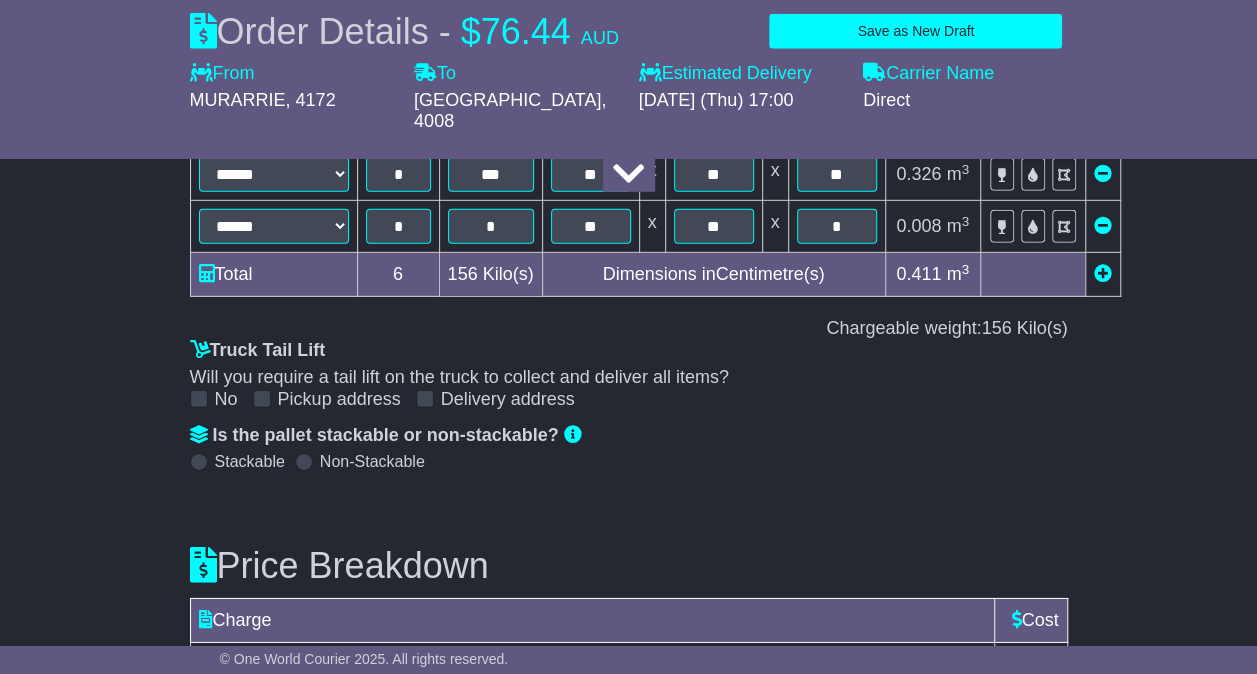scroll, scrollTop: 2959, scrollLeft: 0, axis: vertical 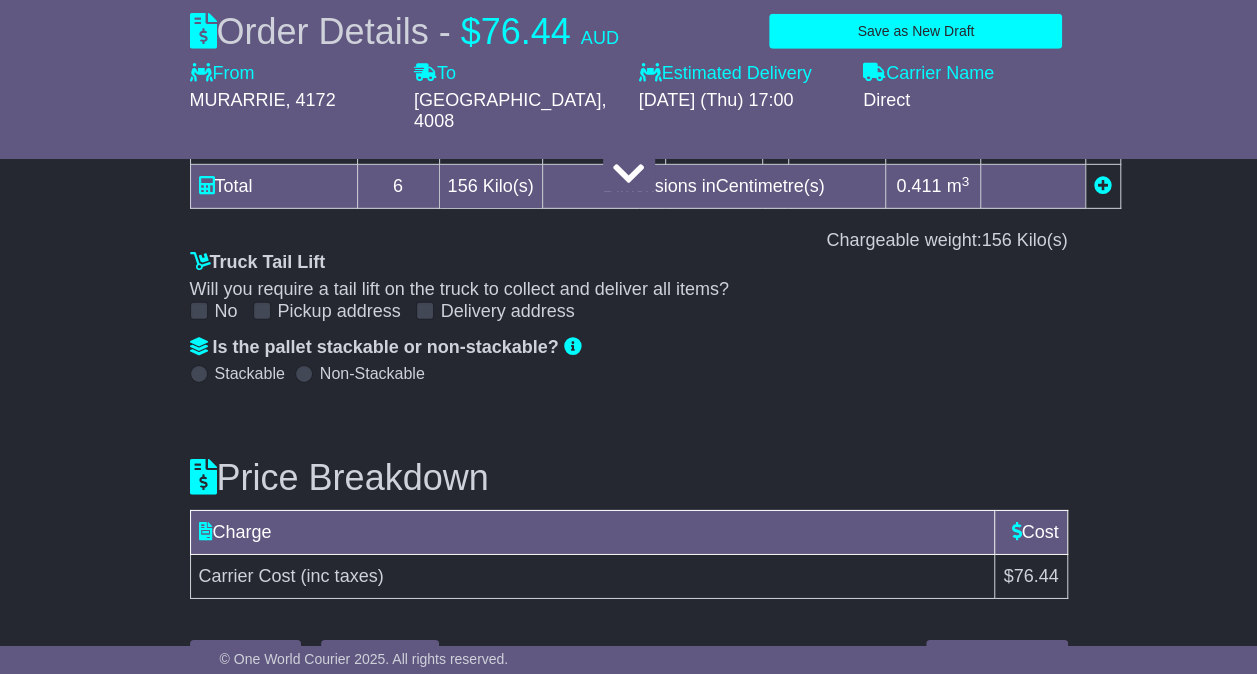 type on "*******" 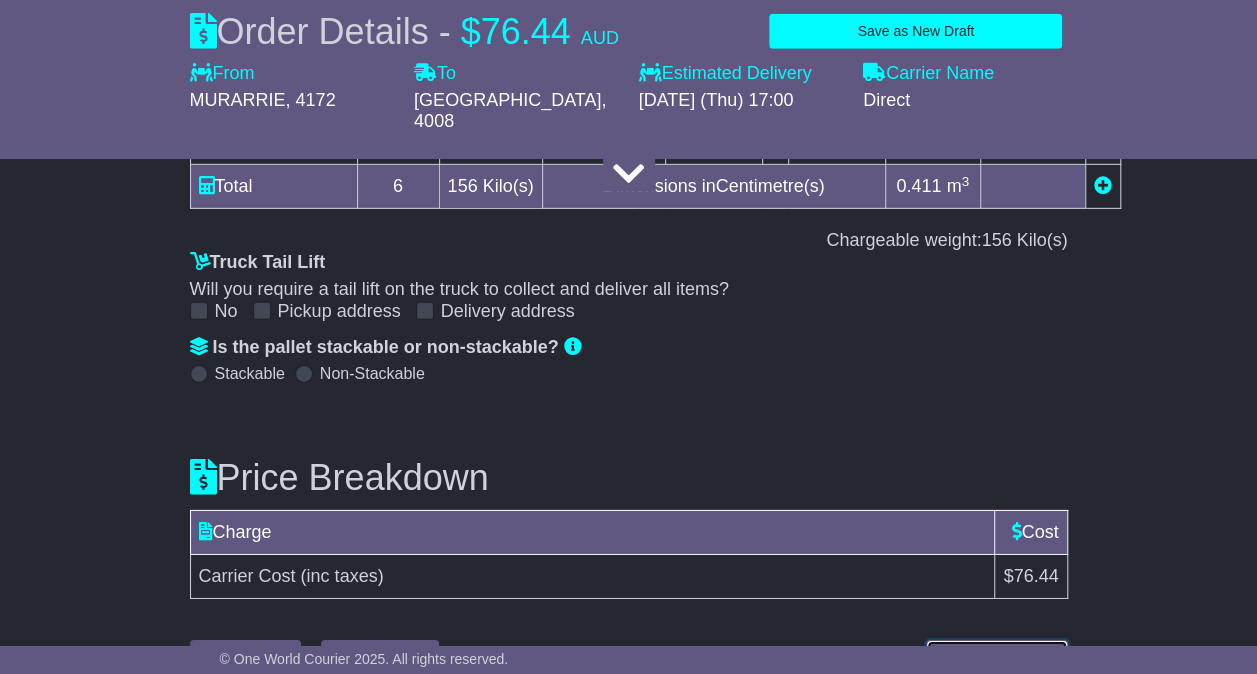 click on "Submit Your Order" at bounding box center (996, 657) 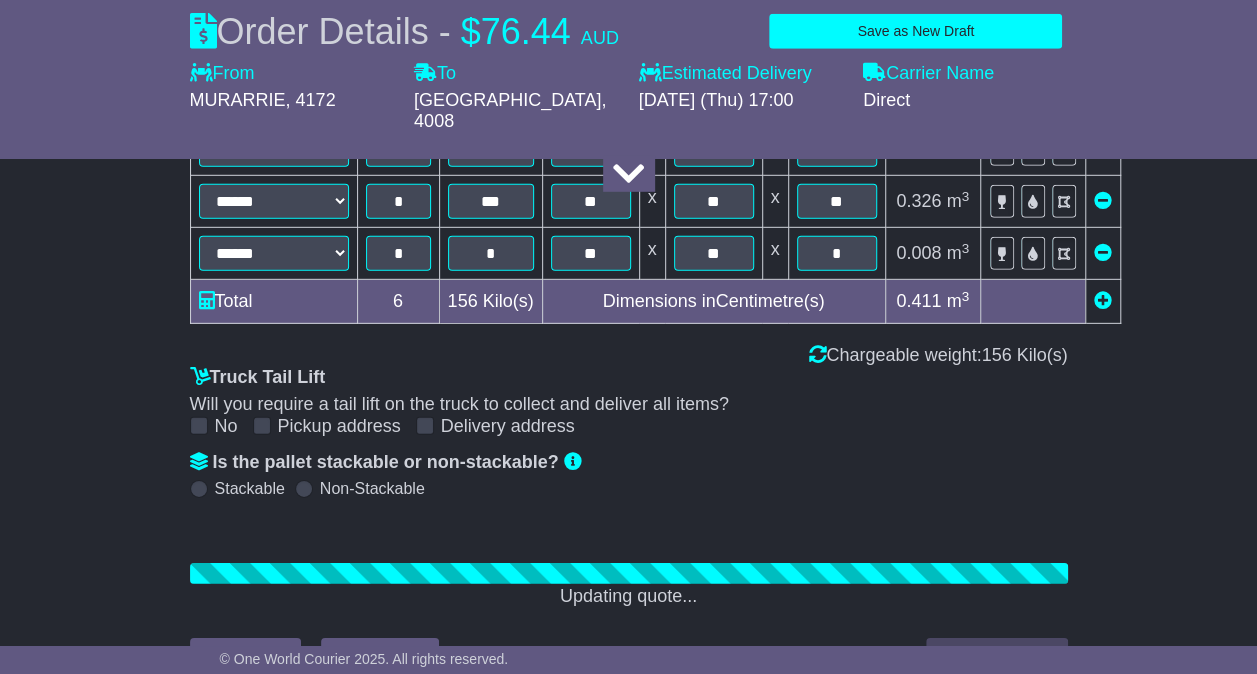 scroll, scrollTop: 2959, scrollLeft: 0, axis: vertical 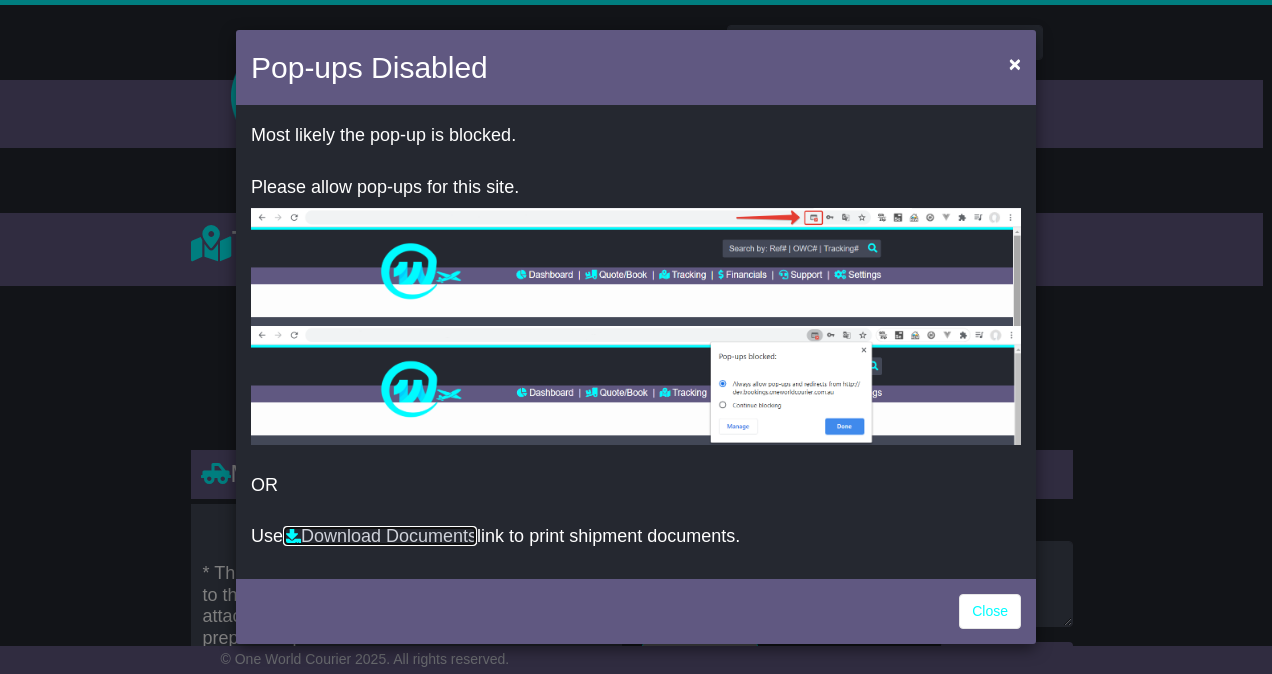 click on "Download Documents" at bounding box center [380, 536] 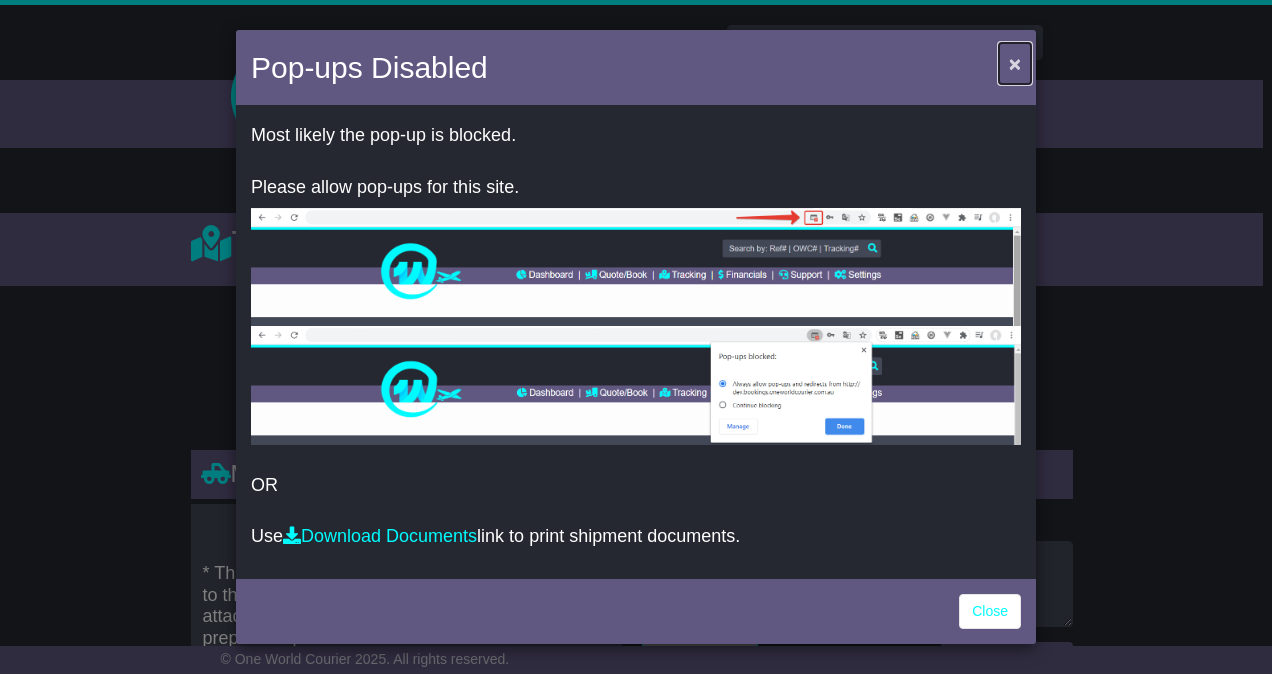 click on "×" at bounding box center (1015, 63) 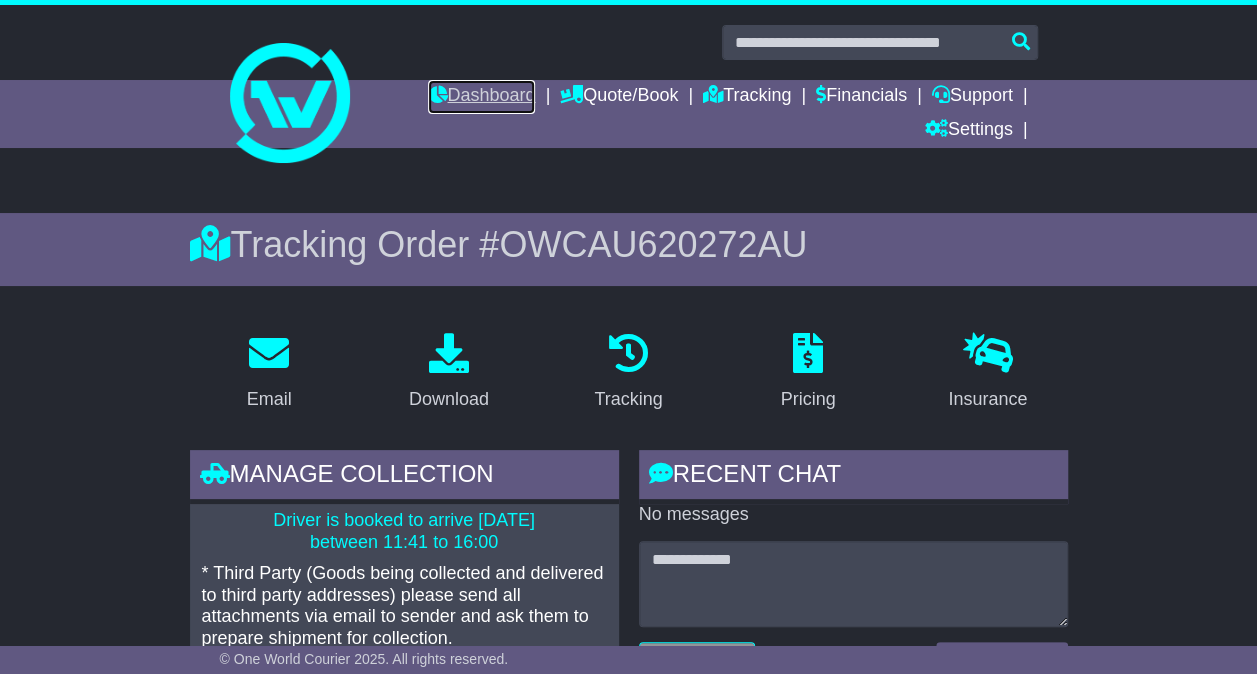 click on "Dashboard" at bounding box center (481, 97) 